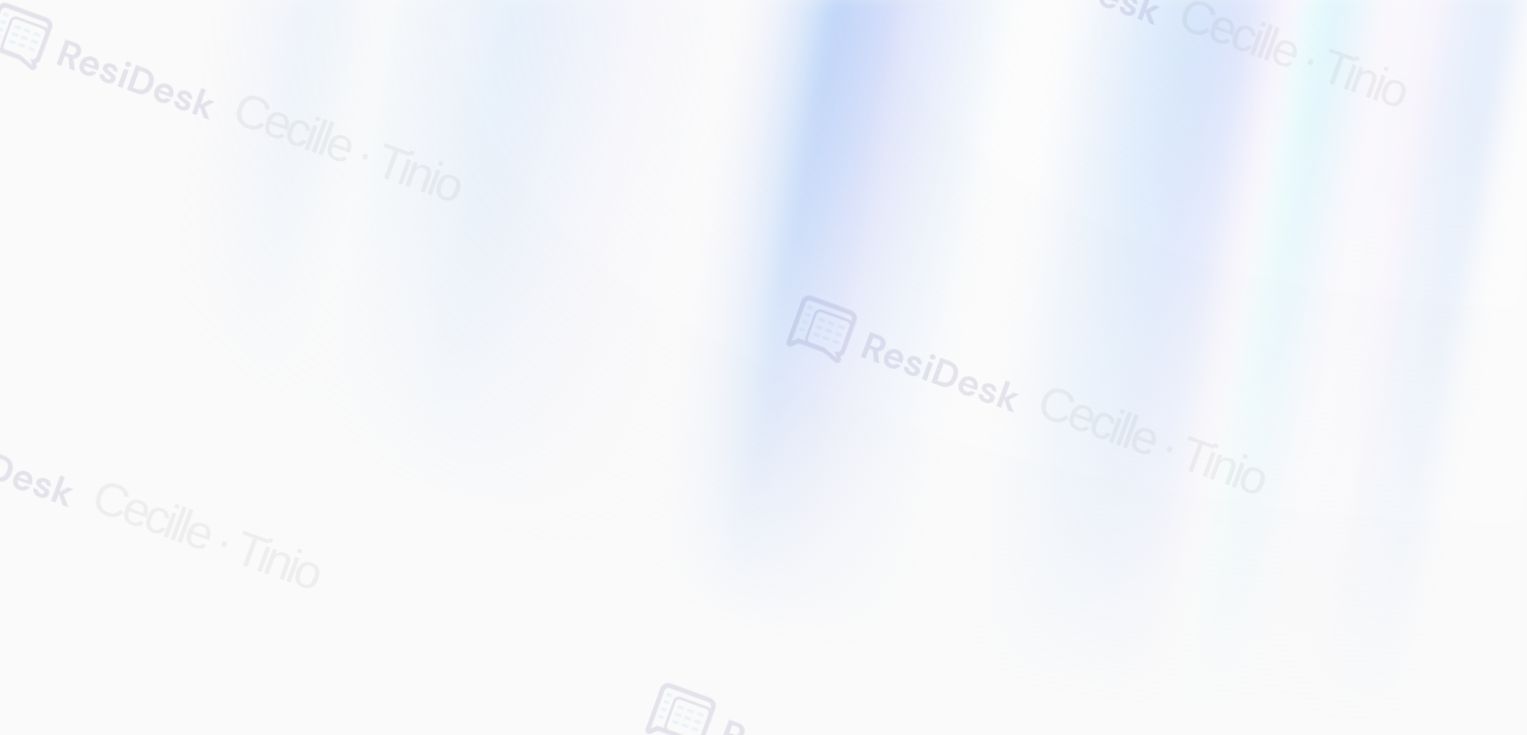 scroll, scrollTop: 0, scrollLeft: 0, axis: both 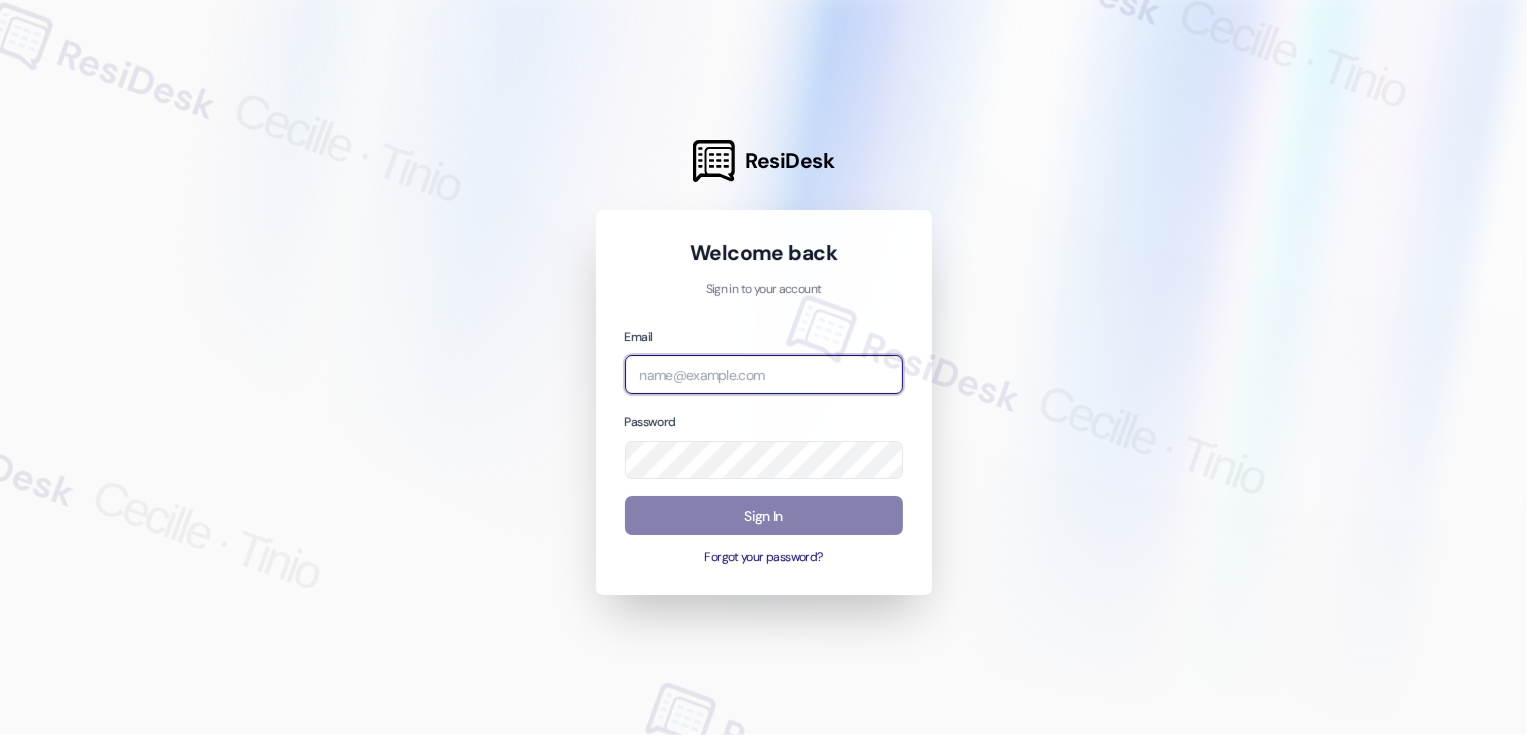 click at bounding box center (764, 374) 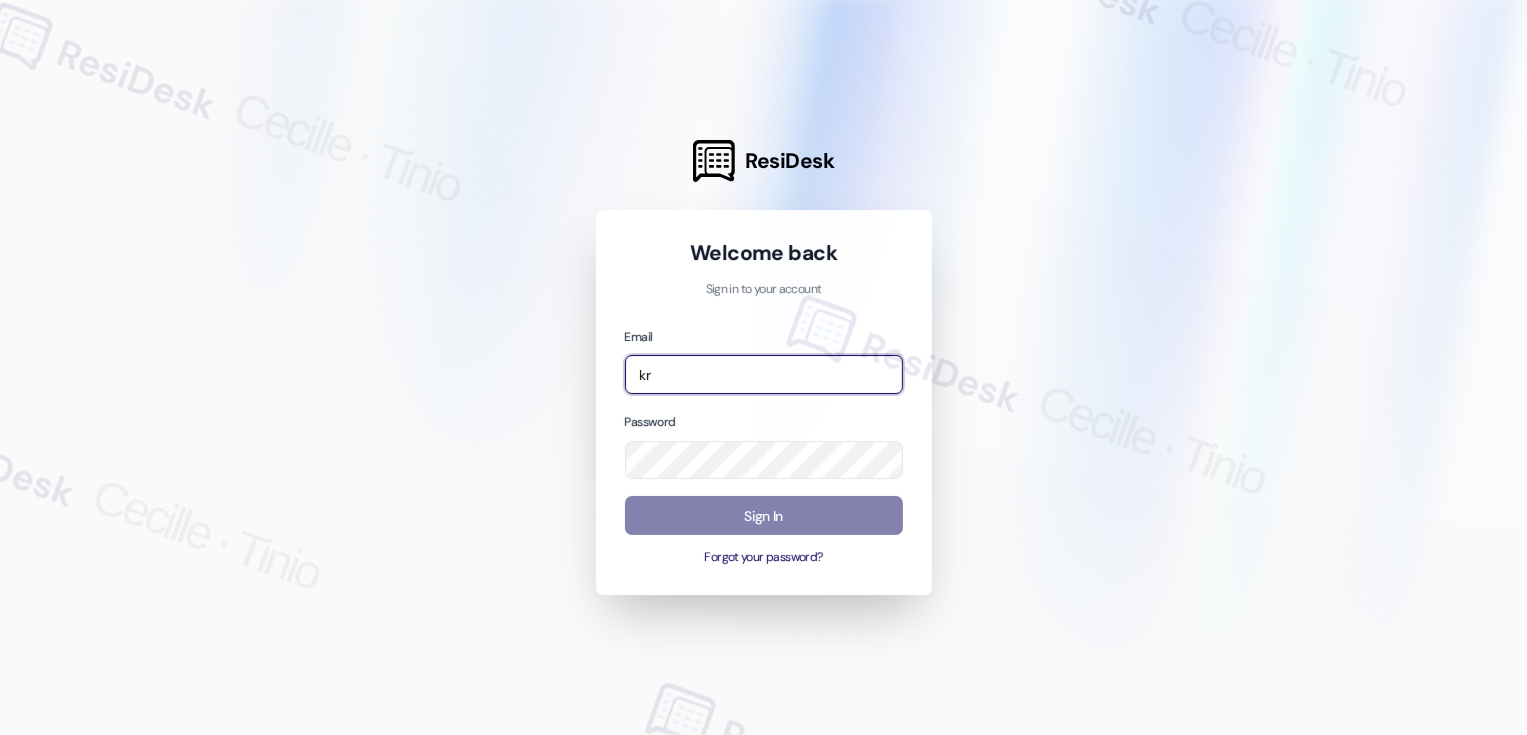 type on "k" 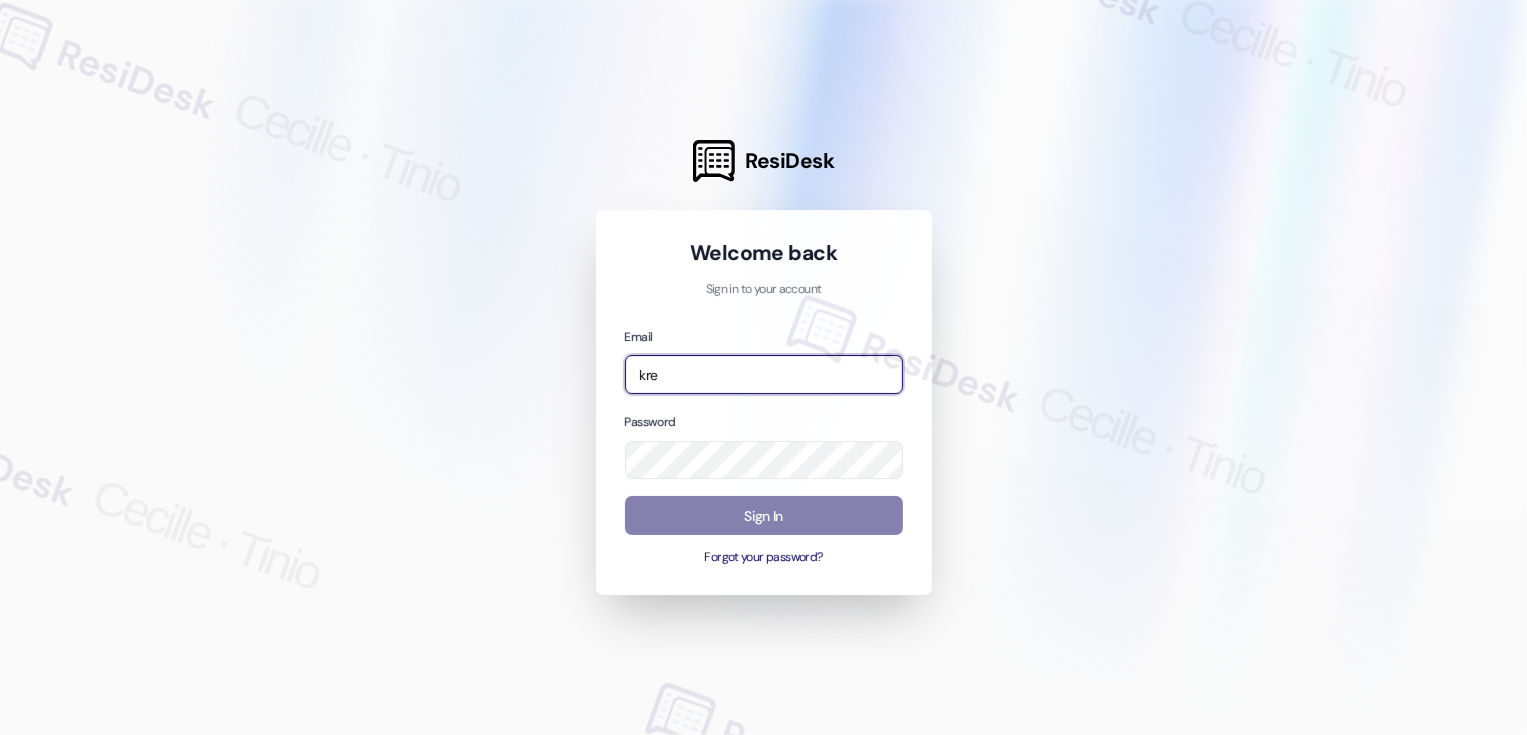 click on "kre" at bounding box center (764, 374) 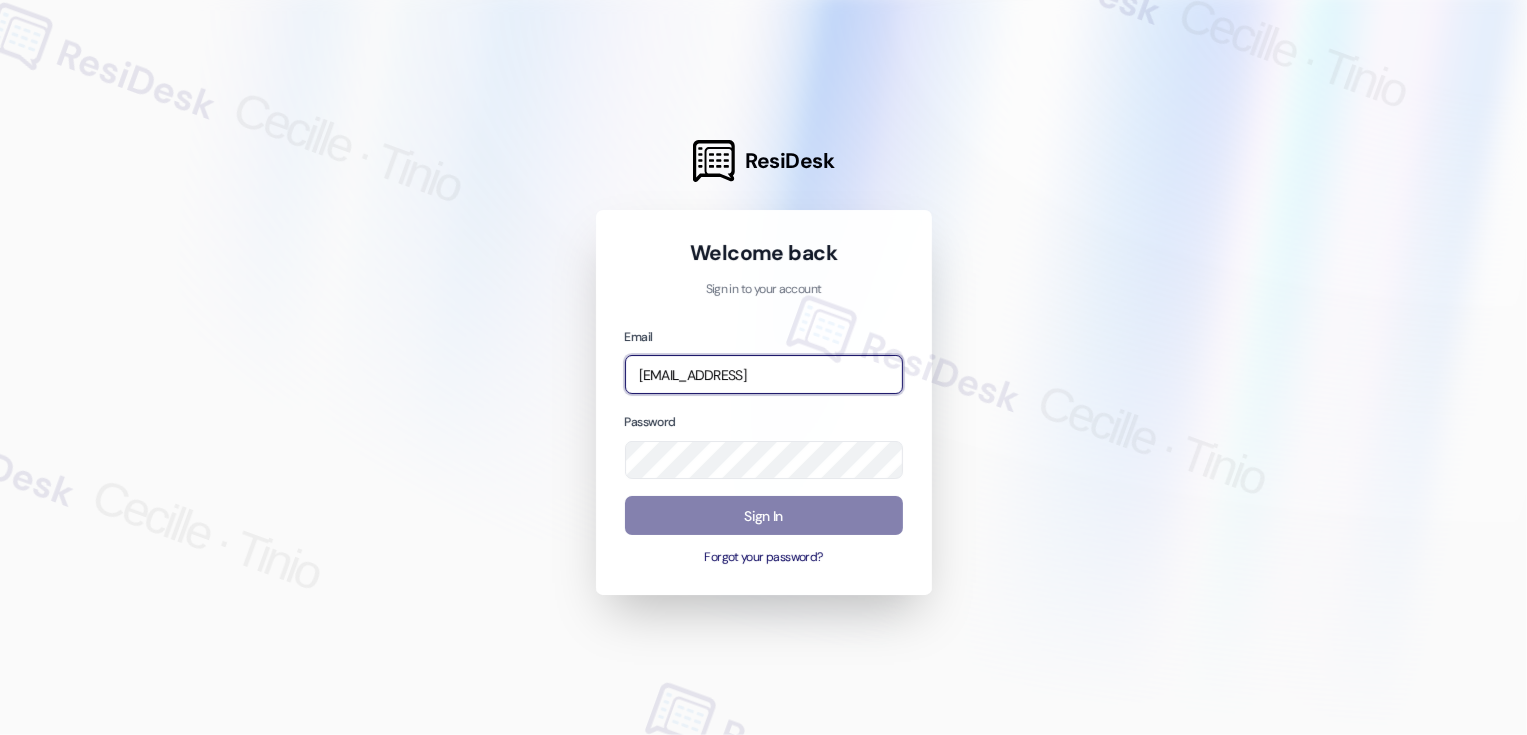 scroll, scrollTop: 0, scrollLeft: 24, axis: horizontal 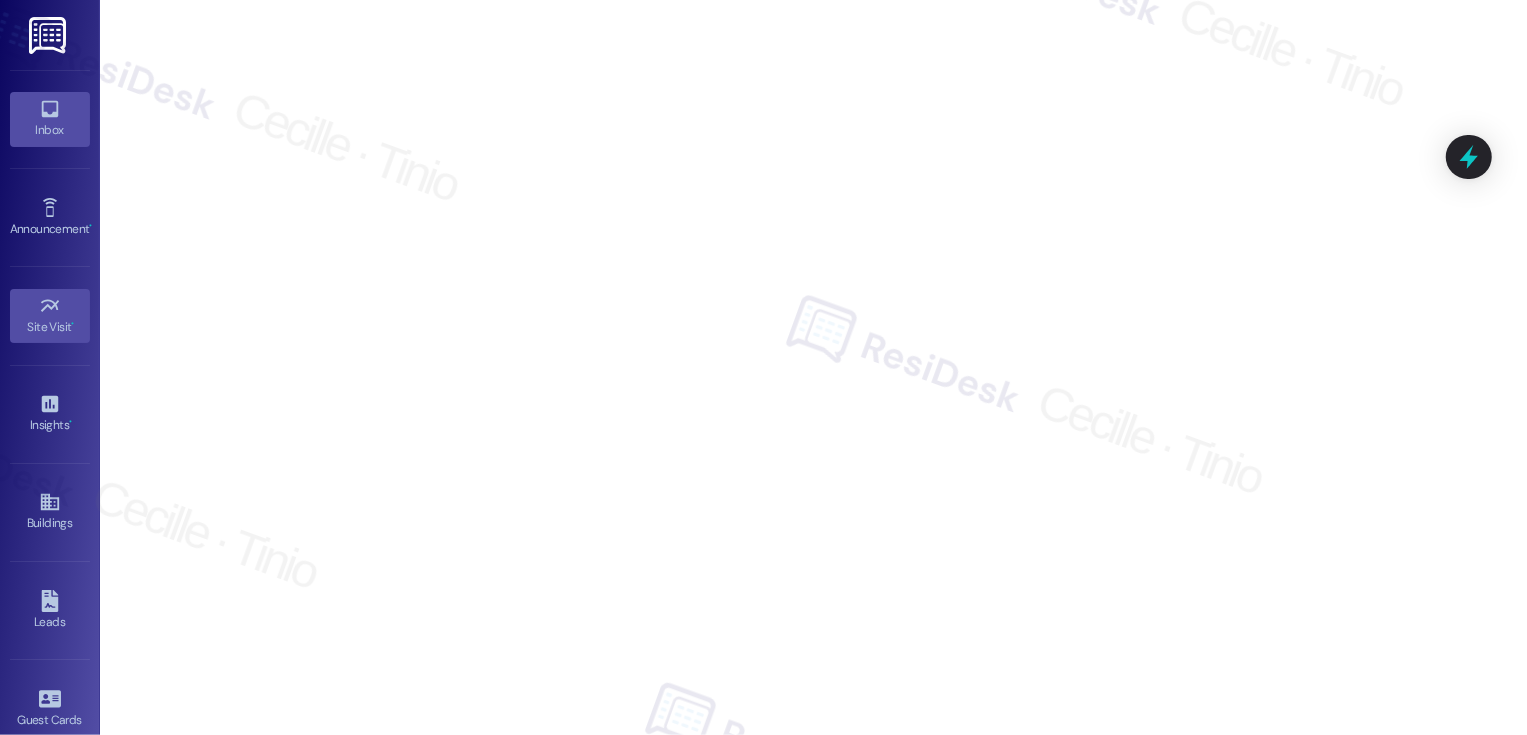 click on "Inbox" at bounding box center [50, 130] 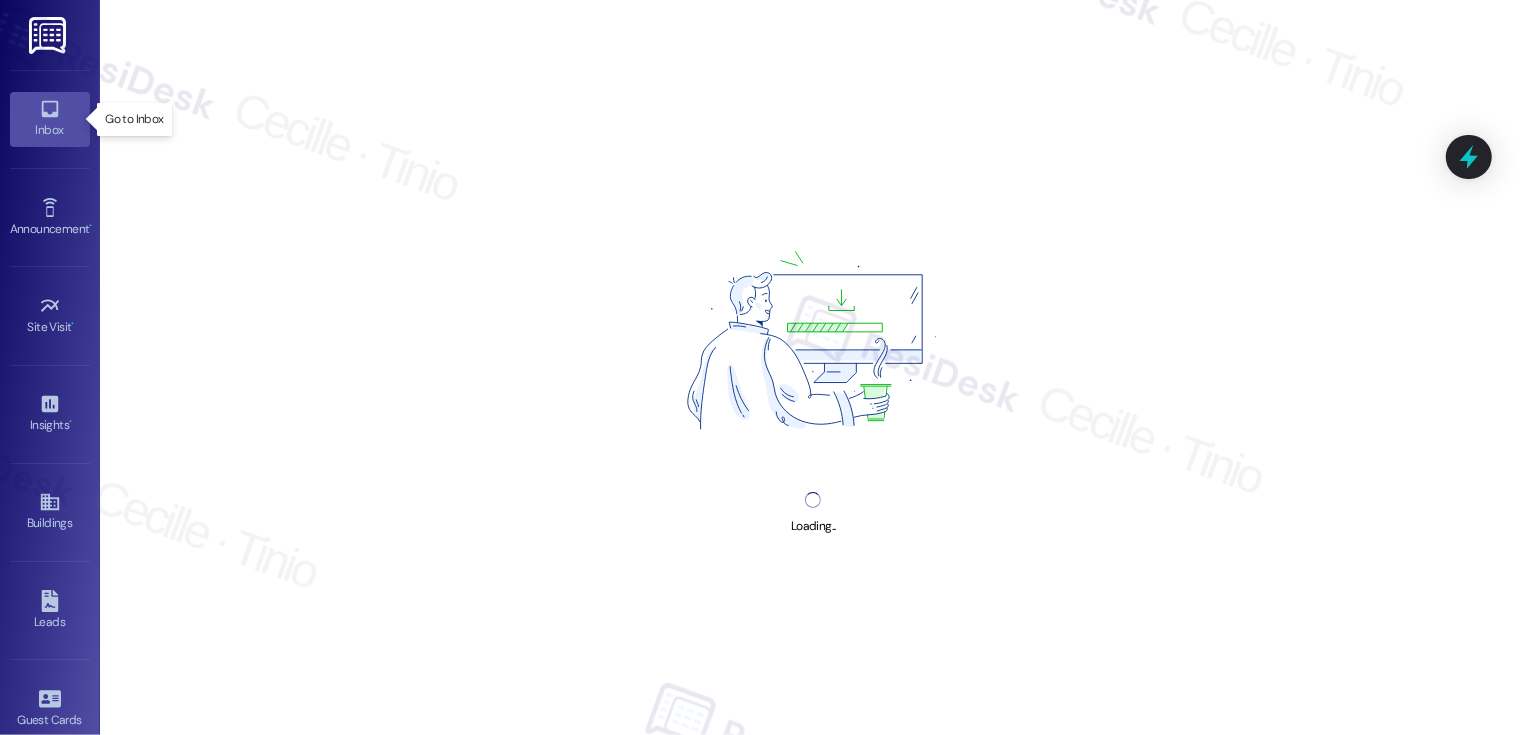 click on "Inbox" at bounding box center [50, 130] 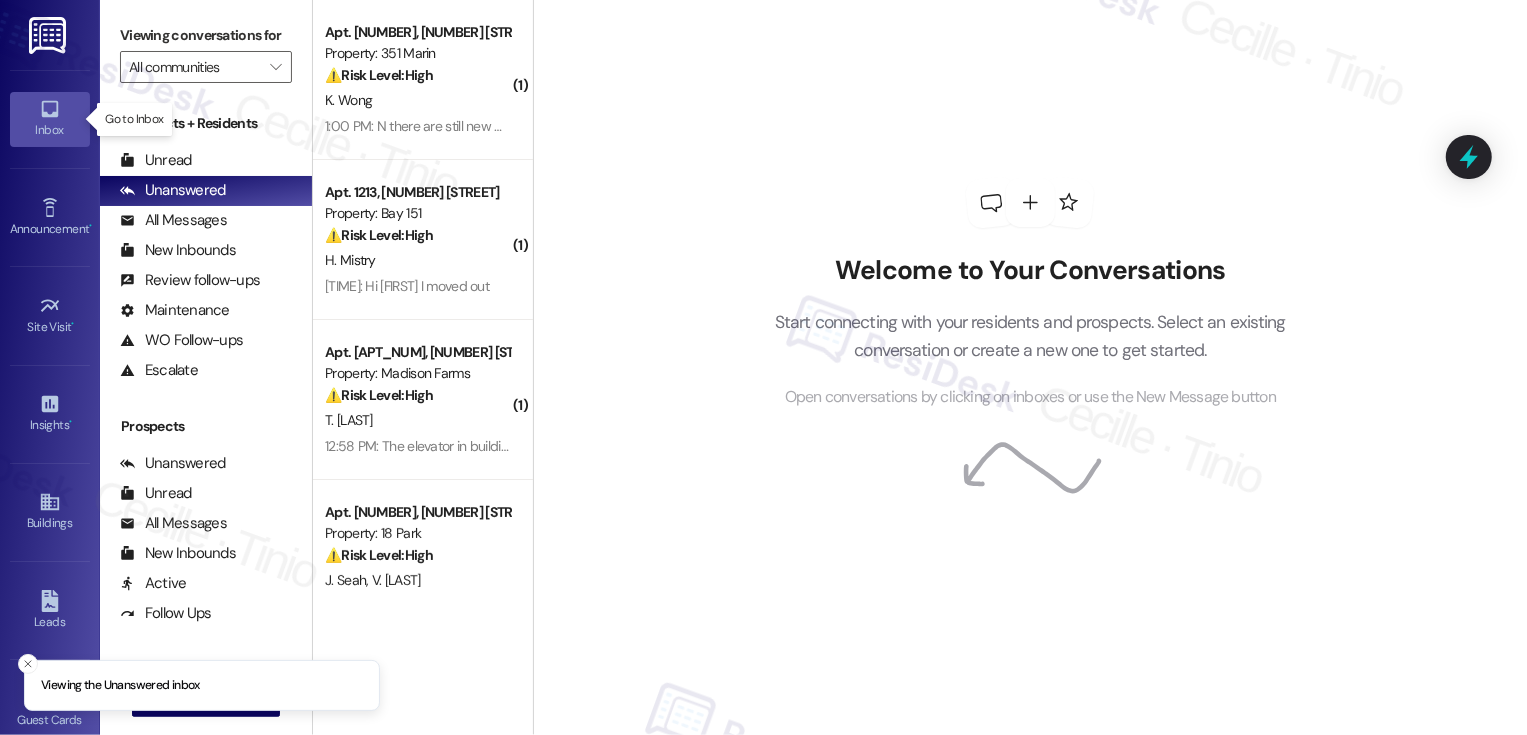 click on "Inbox" at bounding box center [50, 130] 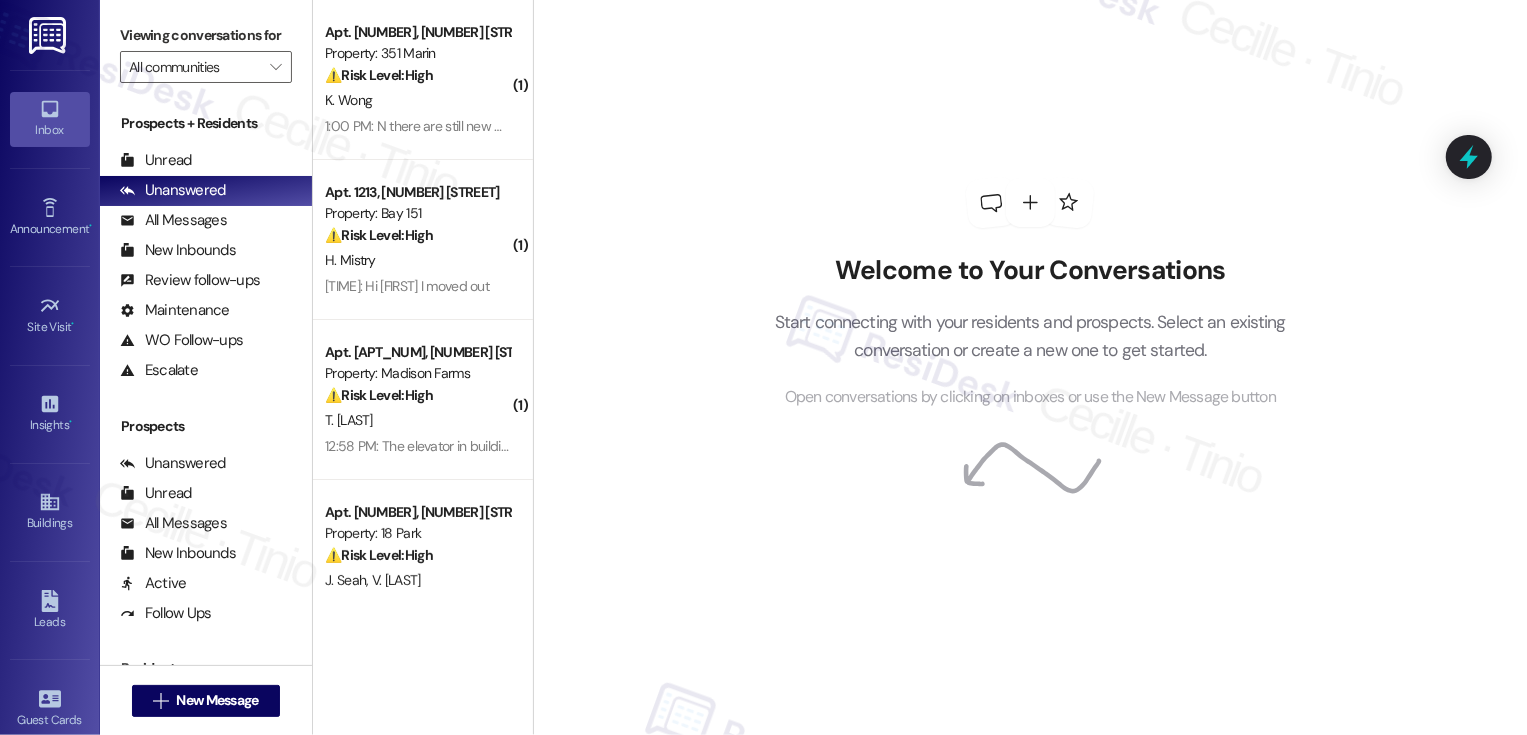 click on "Viewing conversations for All communities " at bounding box center (206, 51) 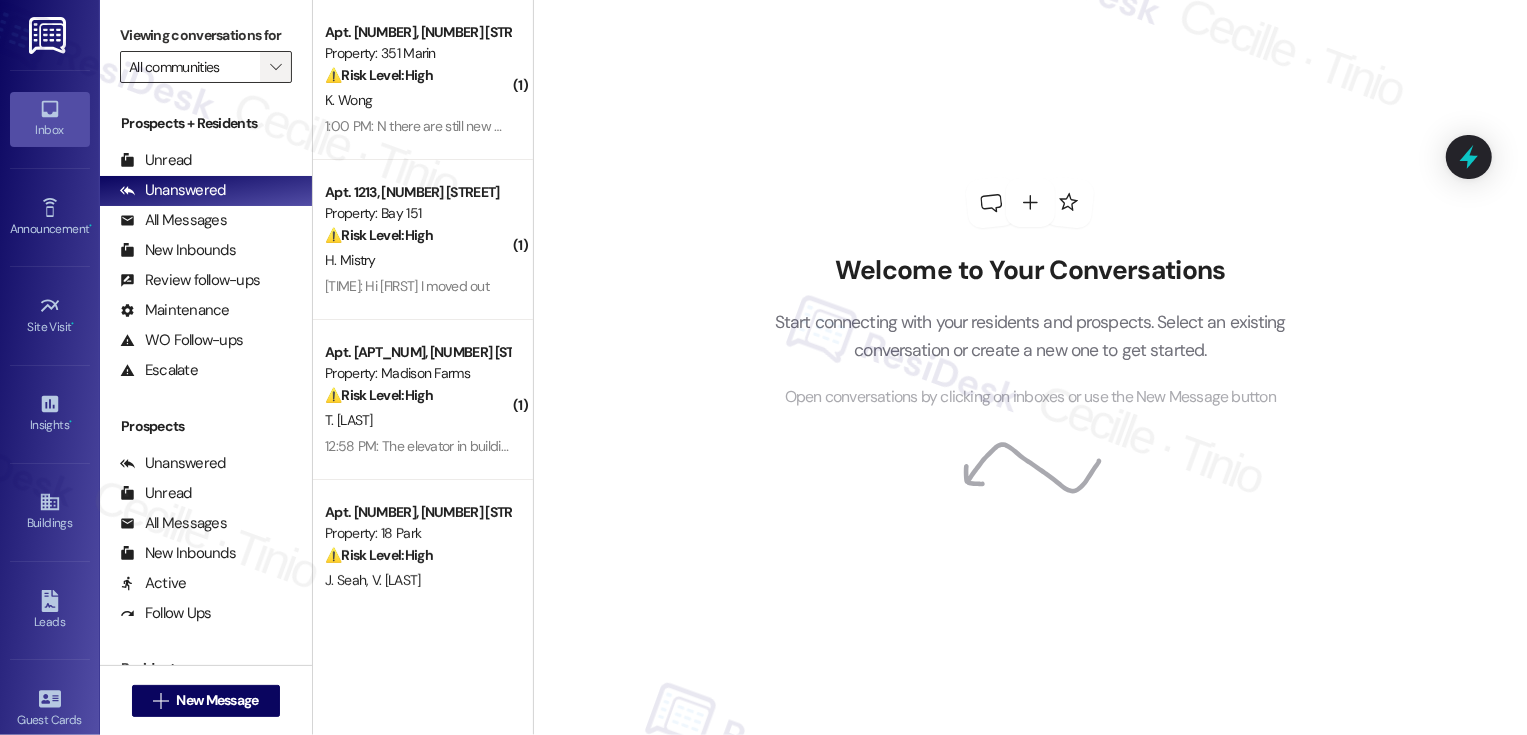 click on "" at bounding box center (275, 67) 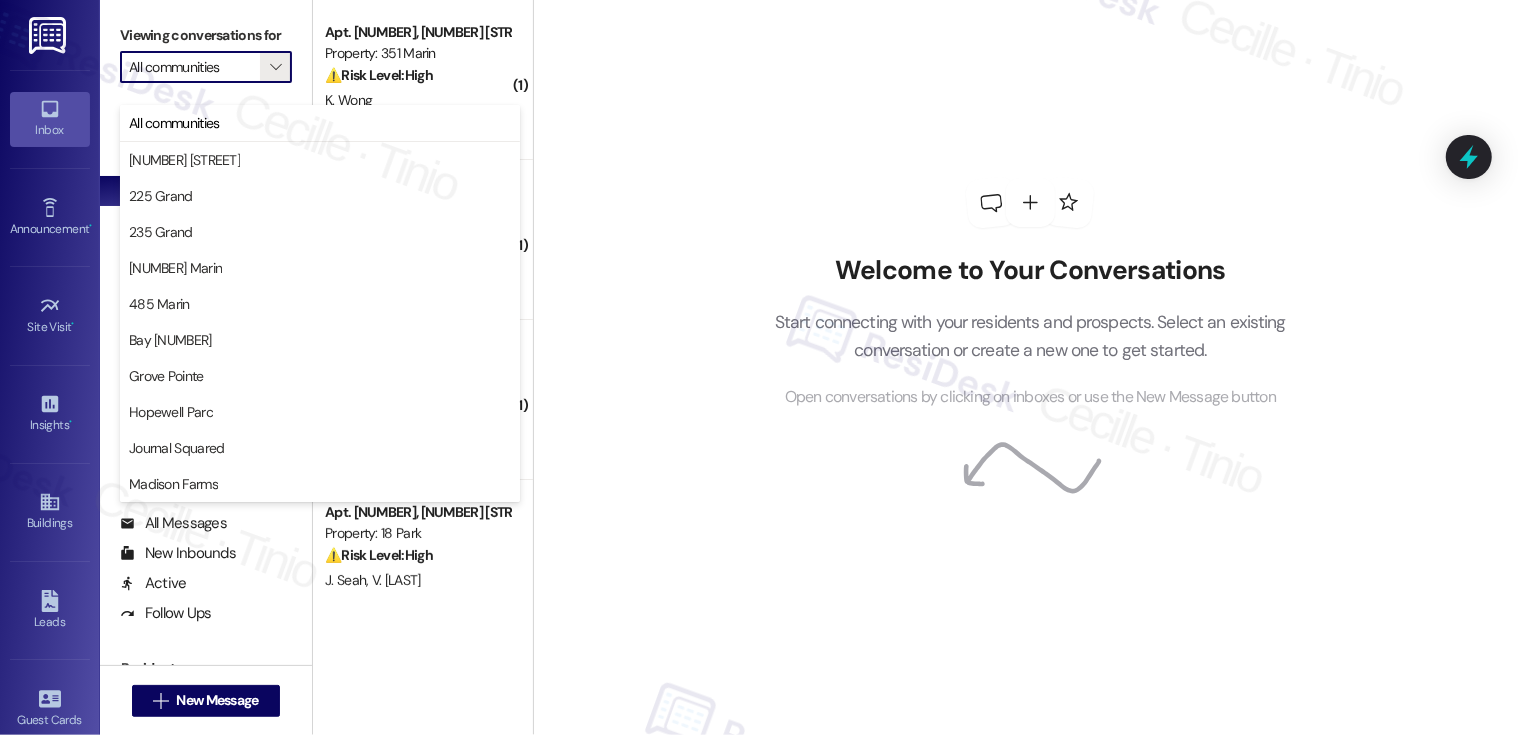 click on "Welcome to Your Conversations Start connecting with your residents and prospects. Select an existing conversation or create a new one to get started. Open conversations by clicking on inboxes or use the New Message button" at bounding box center [1030, 367] 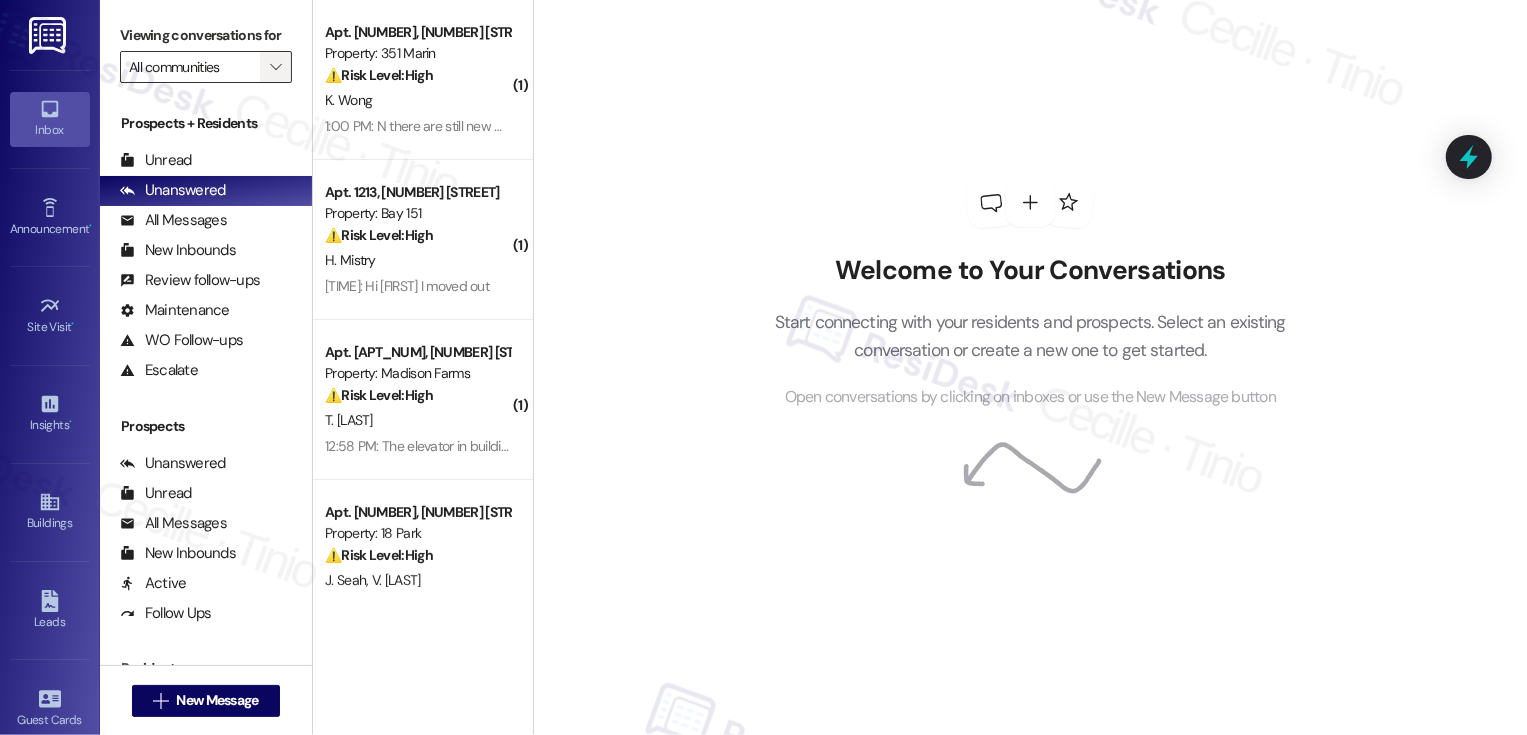 click on "" at bounding box center [275, 67] 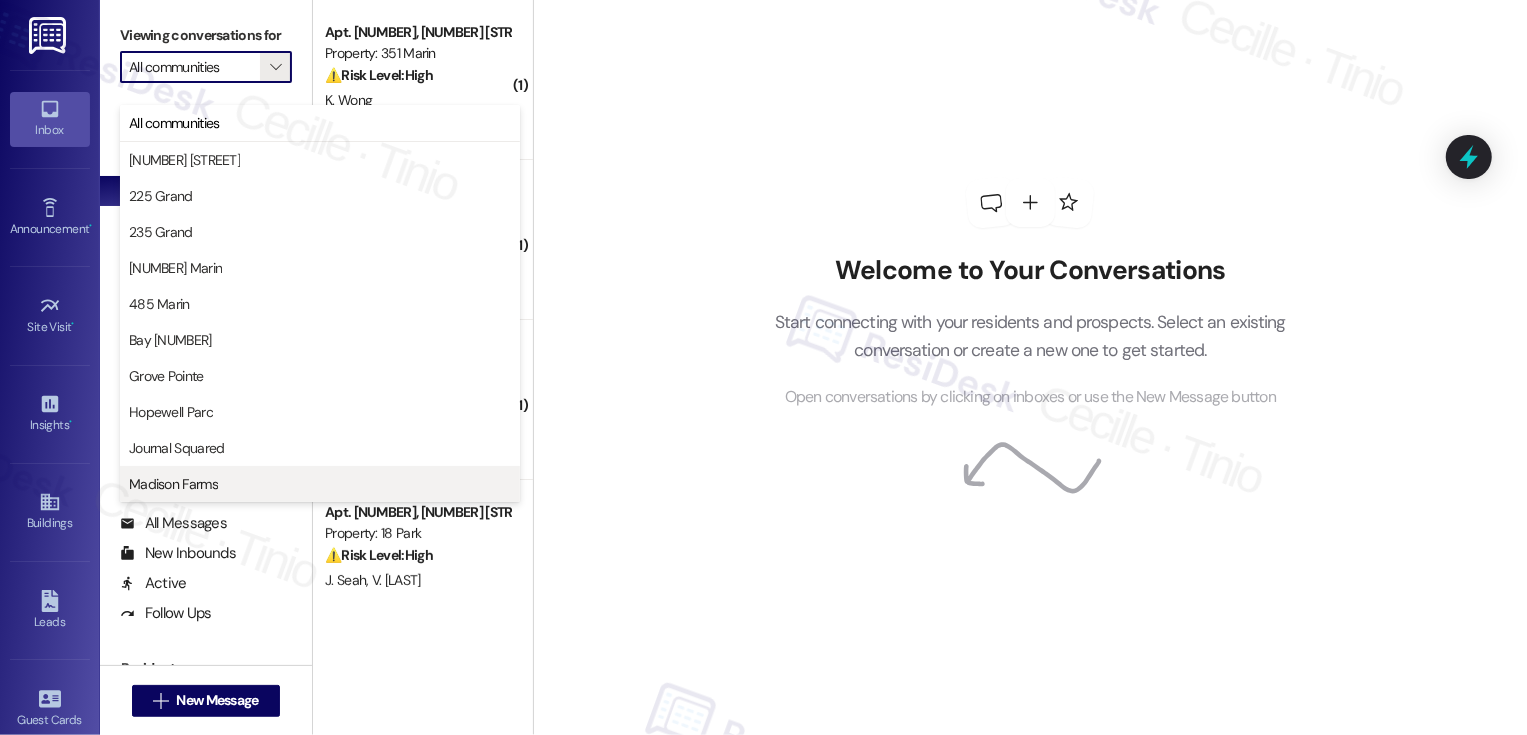 click on "Madison Farms" at bounding box center [173, 484] 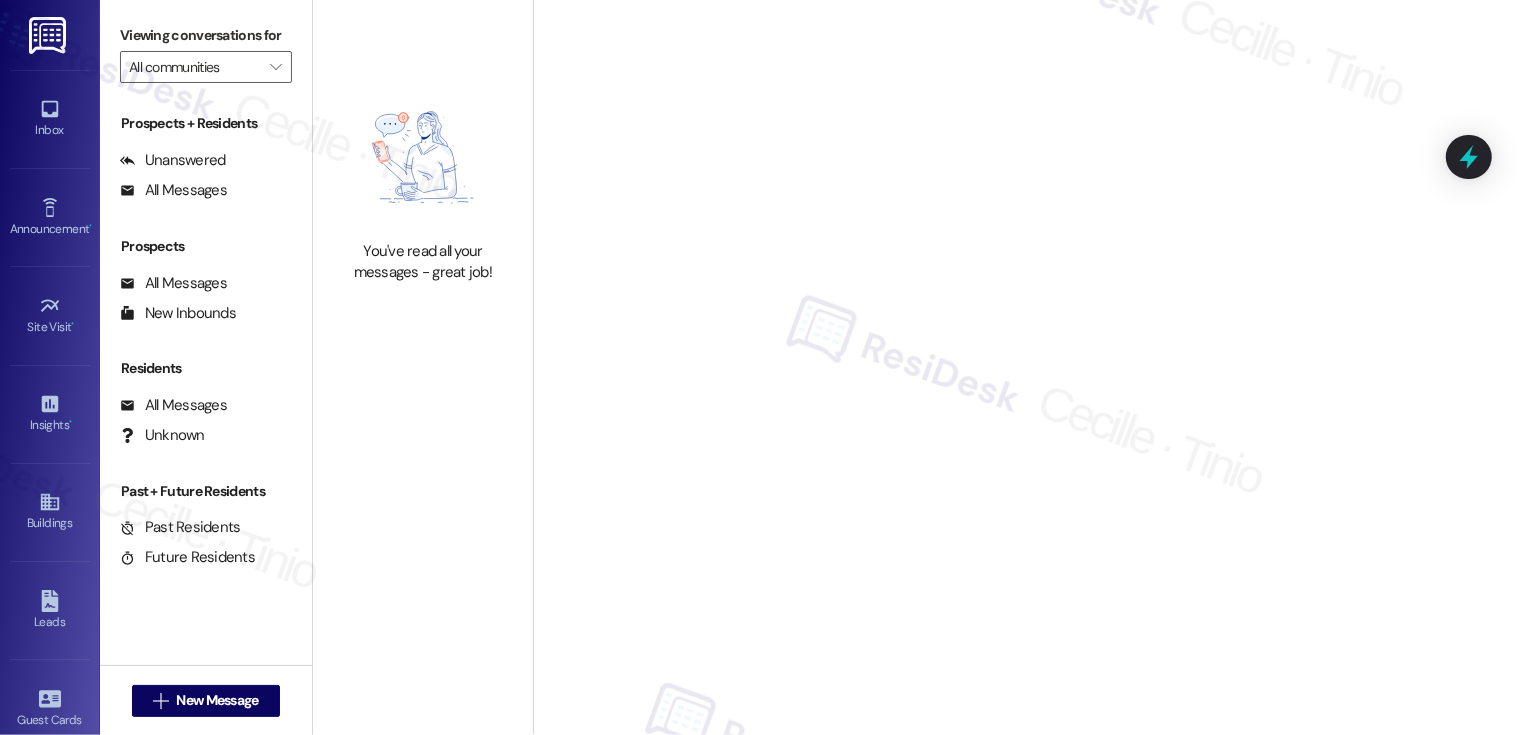 type on "Madison Farms" 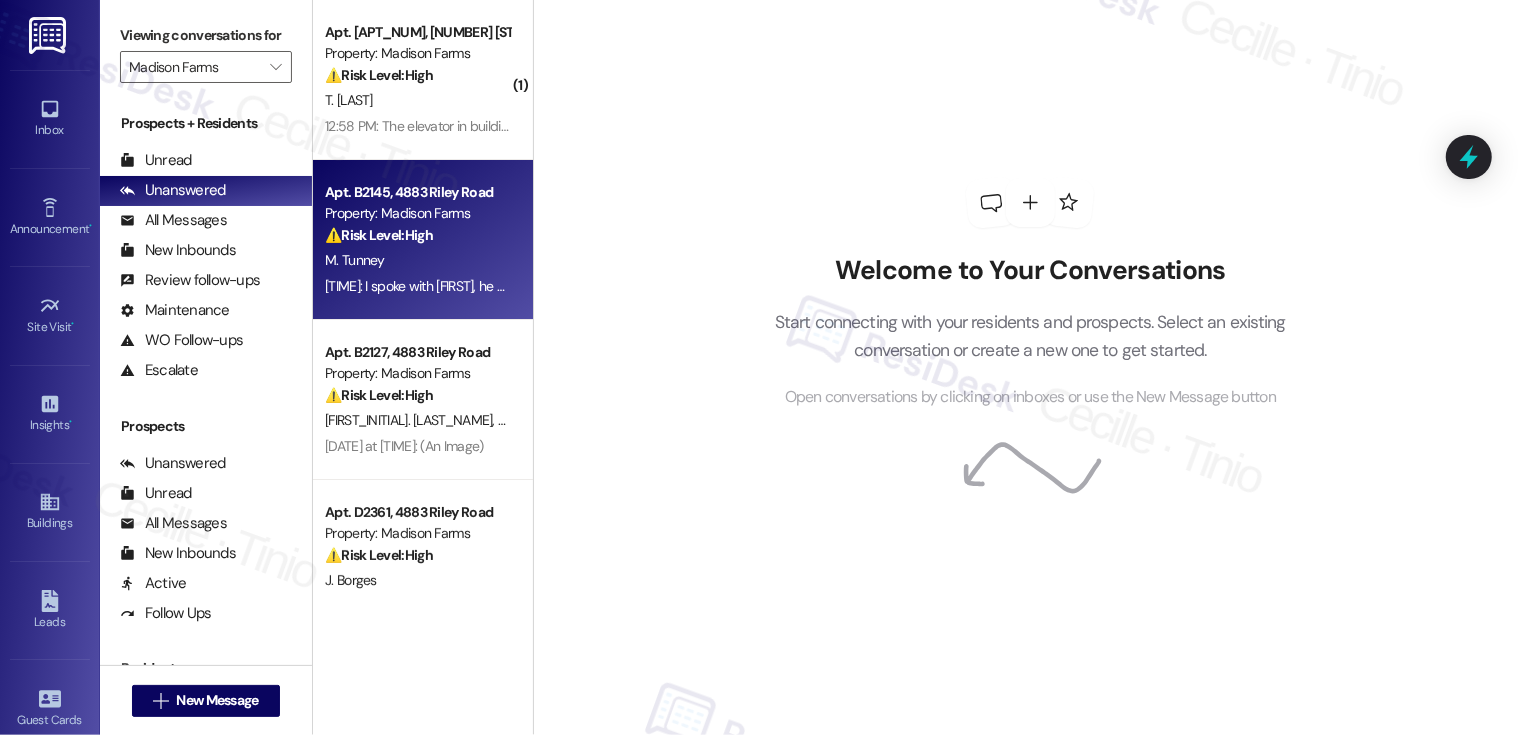 click on "M. Tunney" at bounding box center (417, 260) 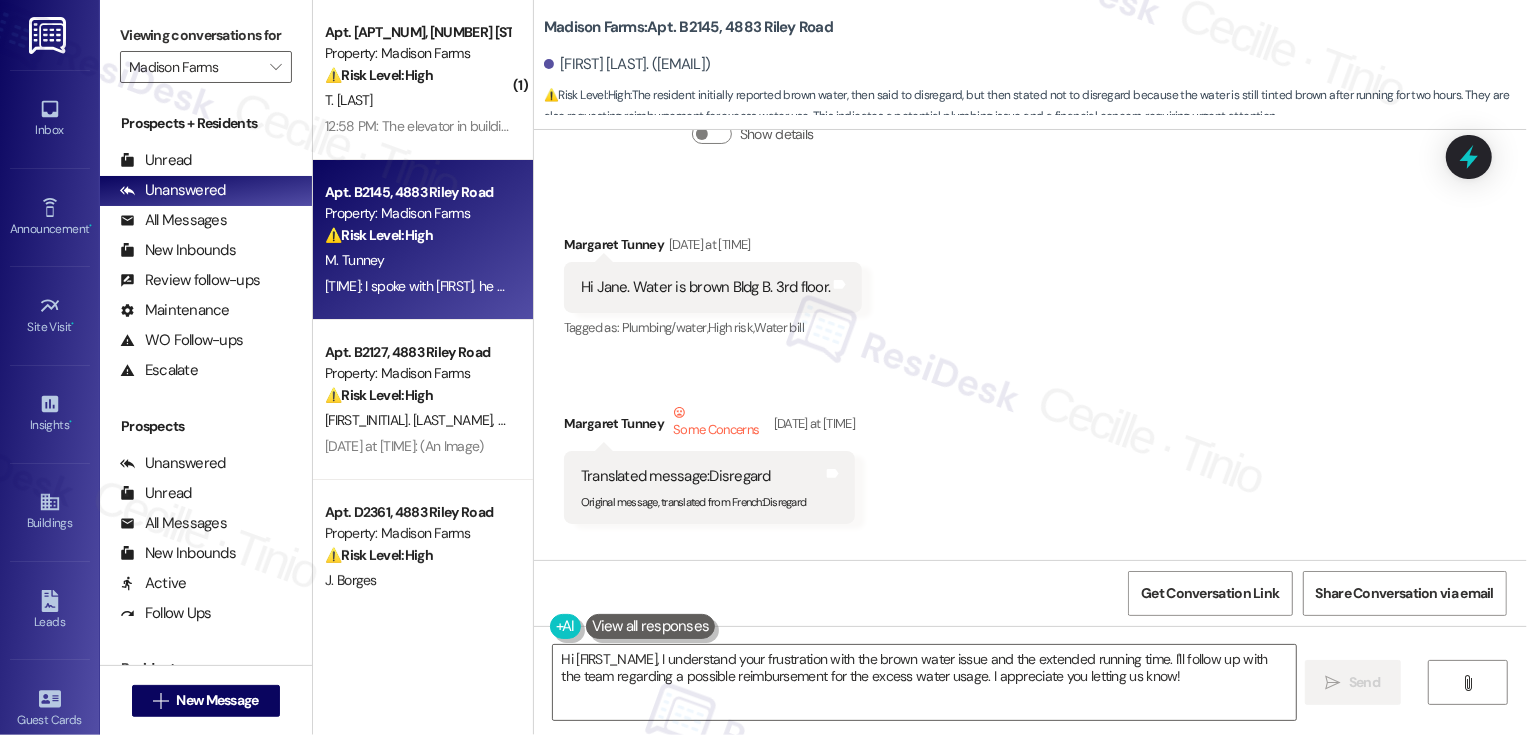 scroll, scrollTop: 4960, scrollLeft: 0, axis: vertical 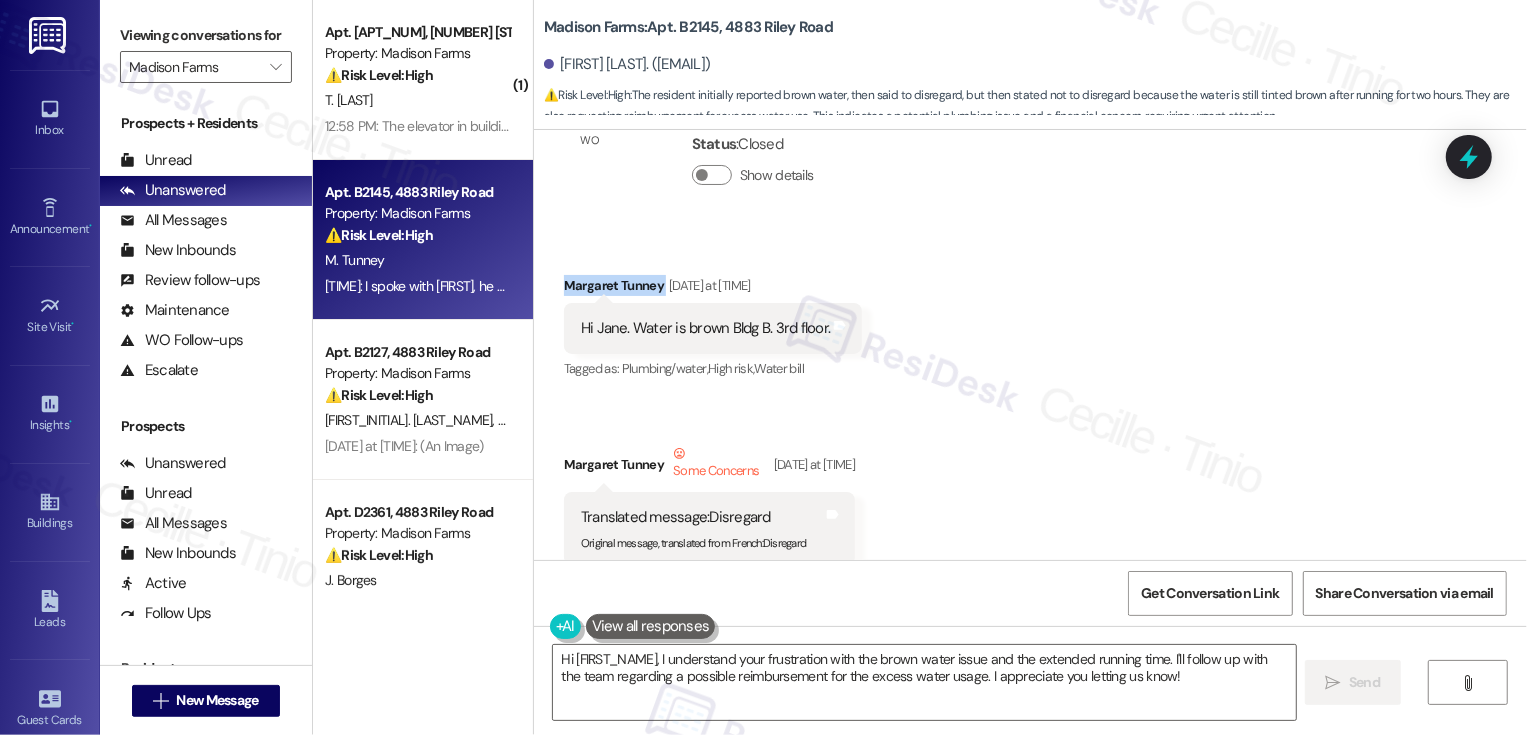 drag, startPoint x: 552, startPoint y: 282, endPoint x: 652, endPoint y: 285, distance: 100.04499 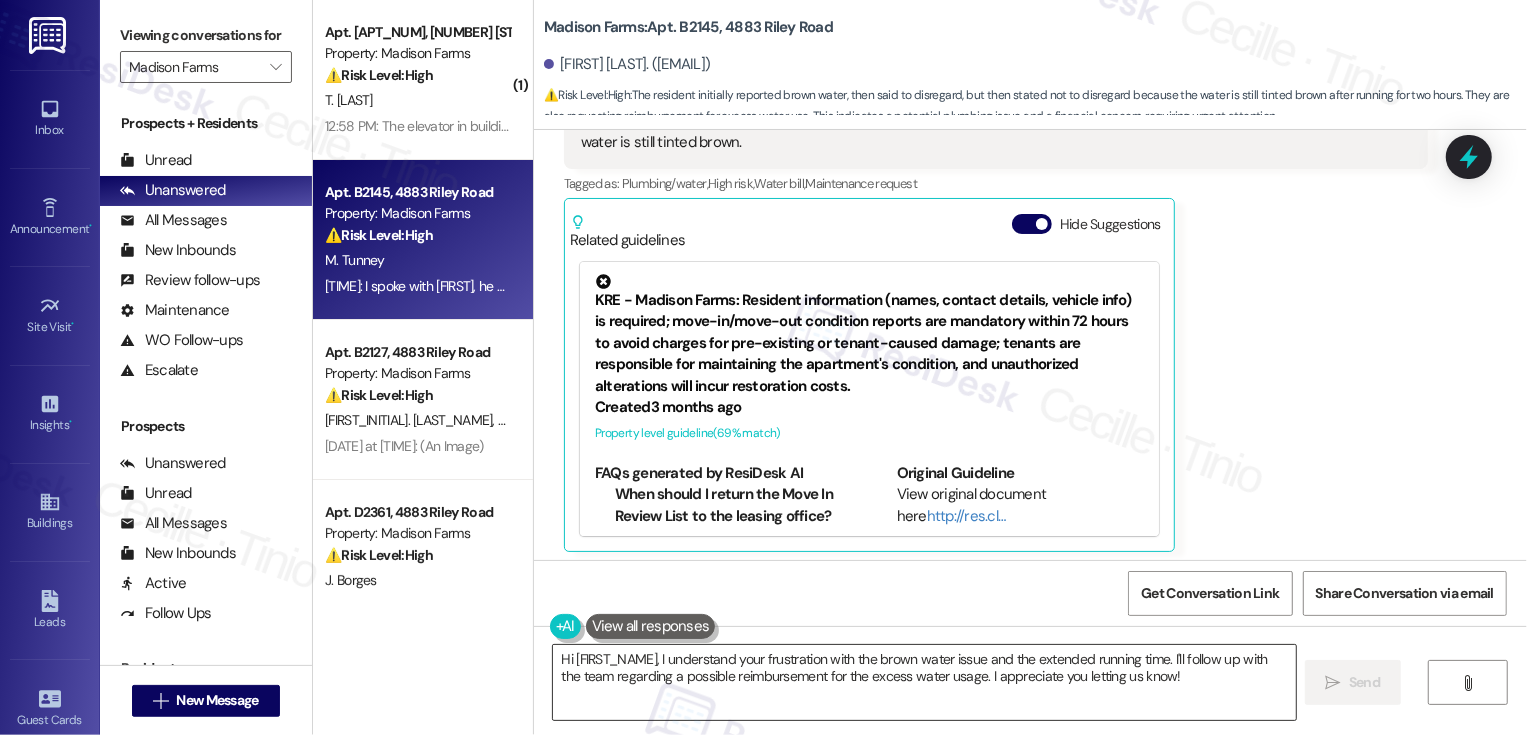 scroll, scrollTop: 5482, scrollLeft: 0, axis: vertical 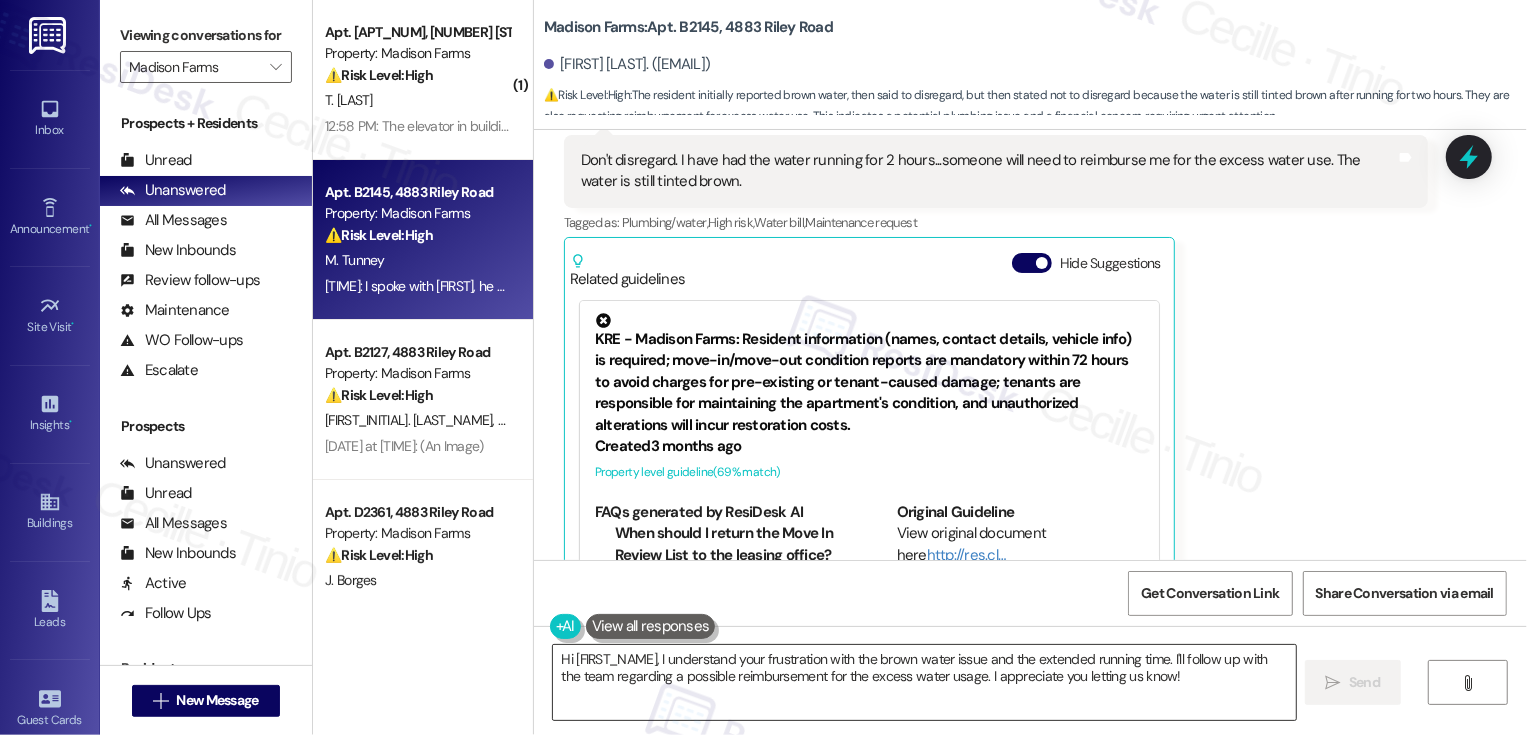 click on "Hi [FIRST_NAME], I understand your frustration with the brown water issue and the extended running time. I'll follow up with the team regarding a possible reimbursement for the excess water usage. I appreciate you letting us know!" at bounding box center [924, 682] 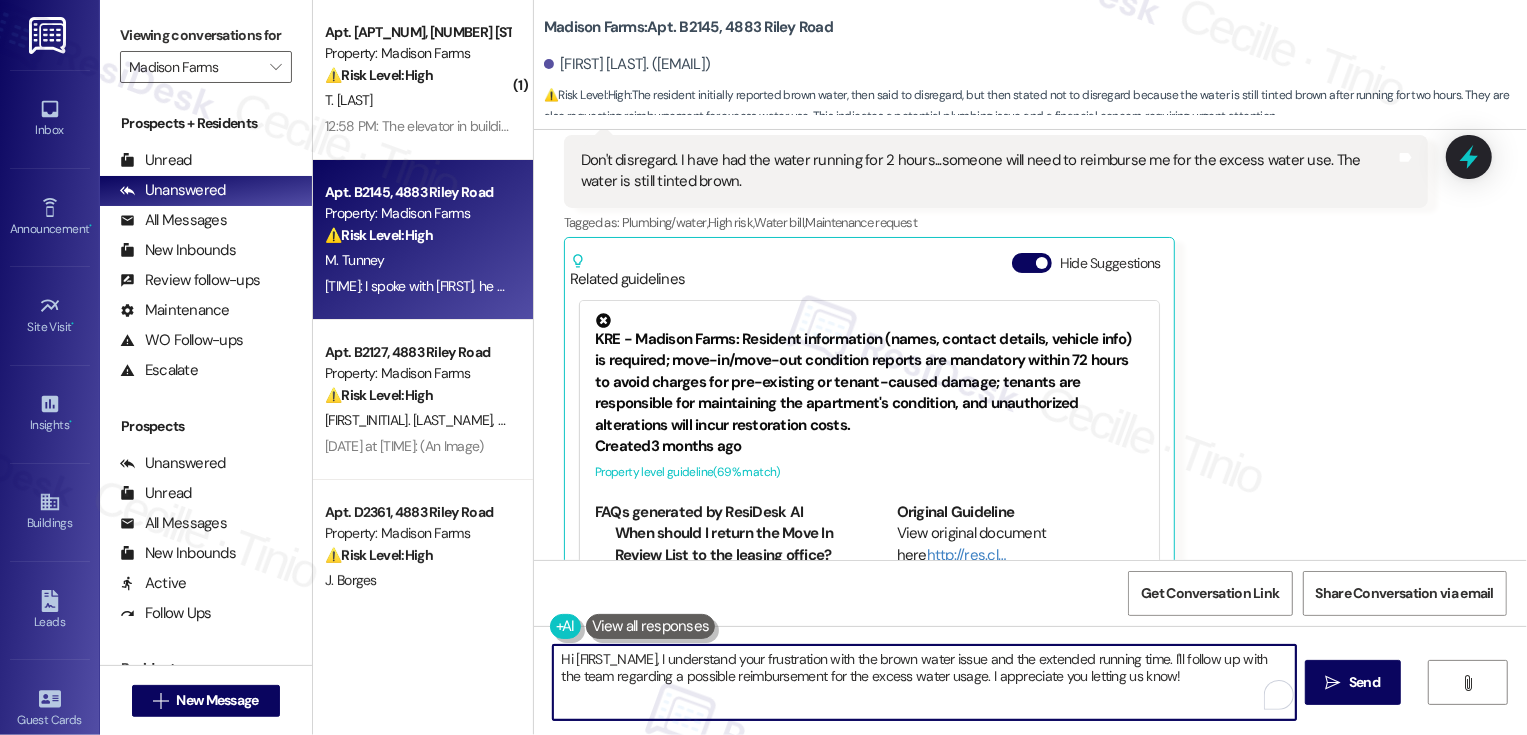 click on "[FIRST] [LAST]. ([EMAIL])" at bounding box center [627, 64] 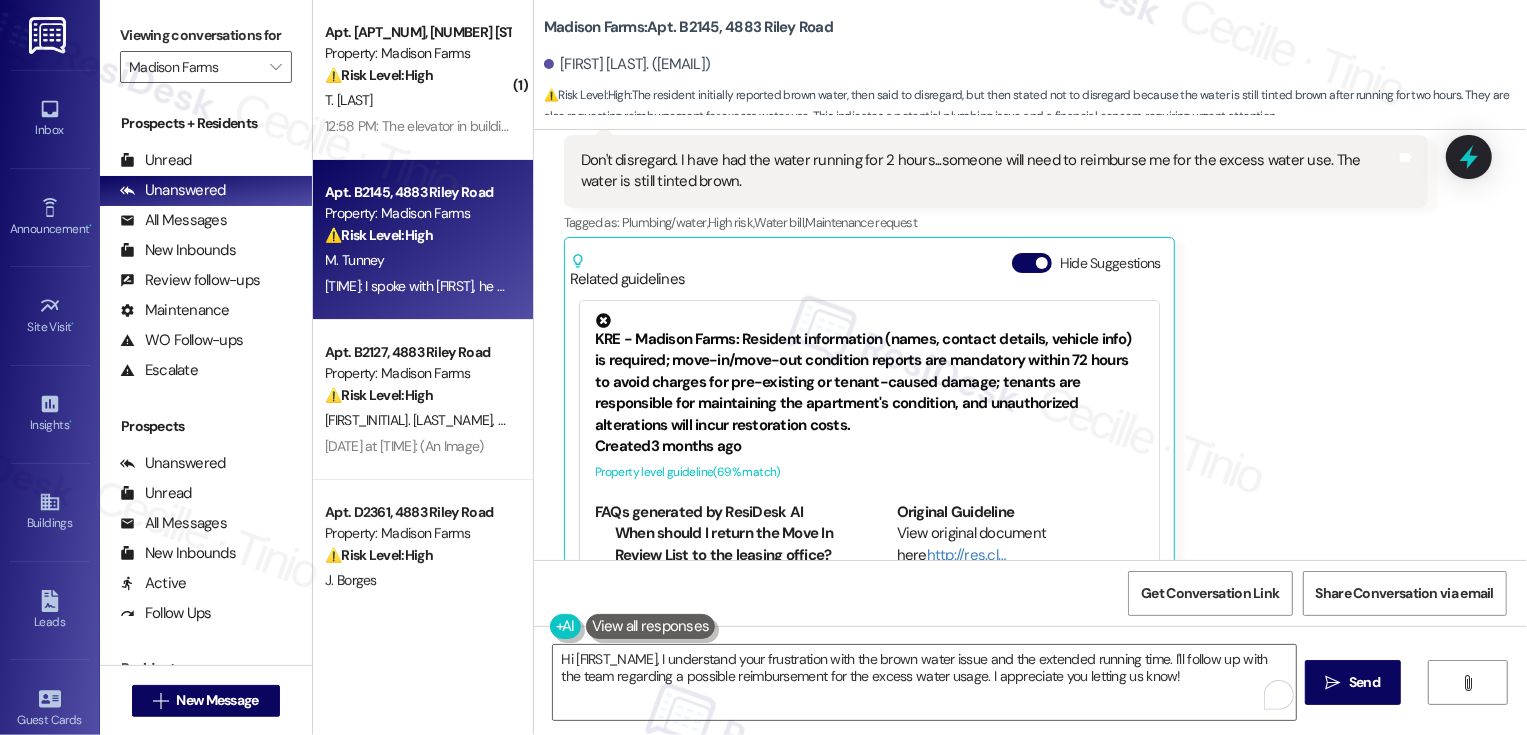 click on "[FIRST] [LAST]. ([EMAIL])" at bounding box center (627, 64) 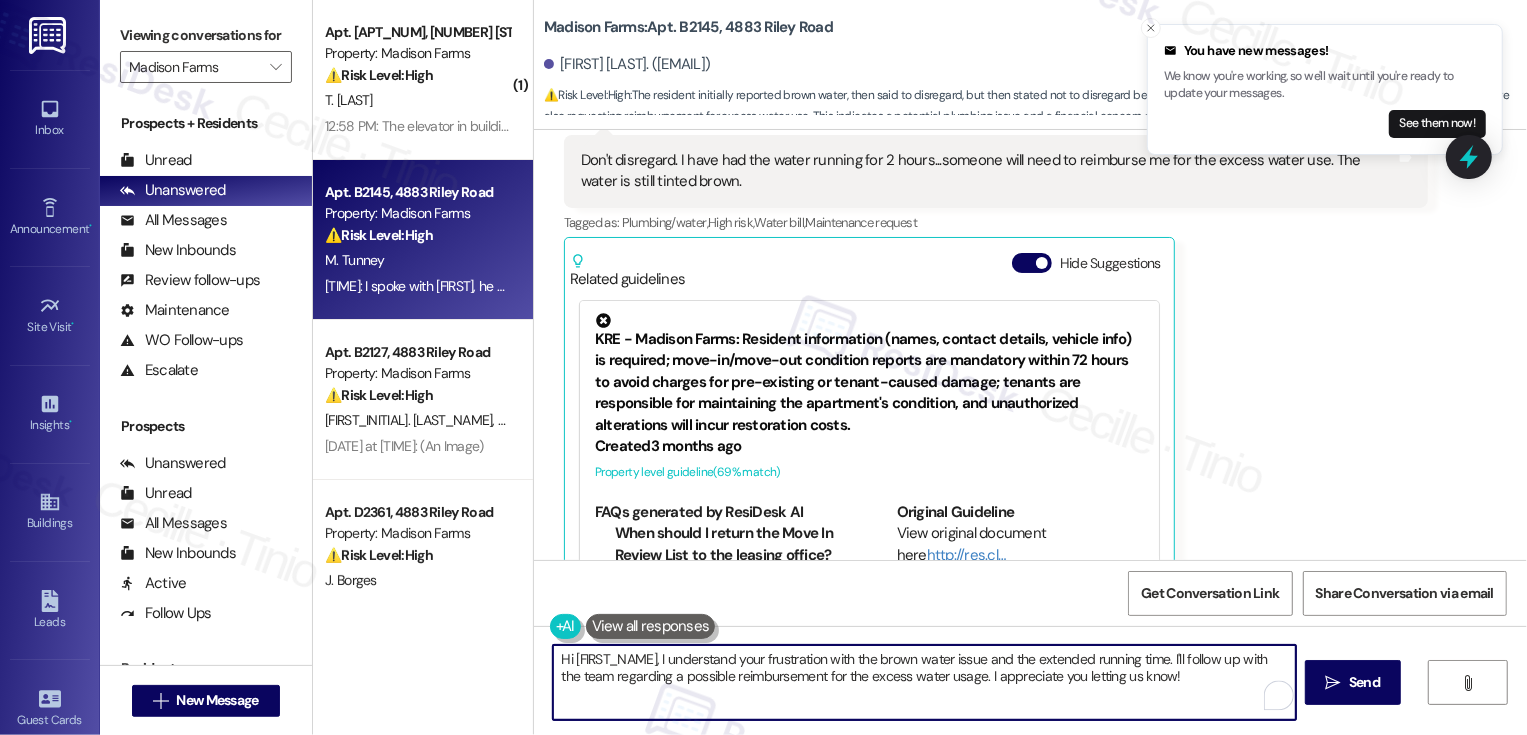 drag, startPoint x: 1012, startPoint y: 683, endPoint x: 1098, endPoint y: 705, distance: 88.76936 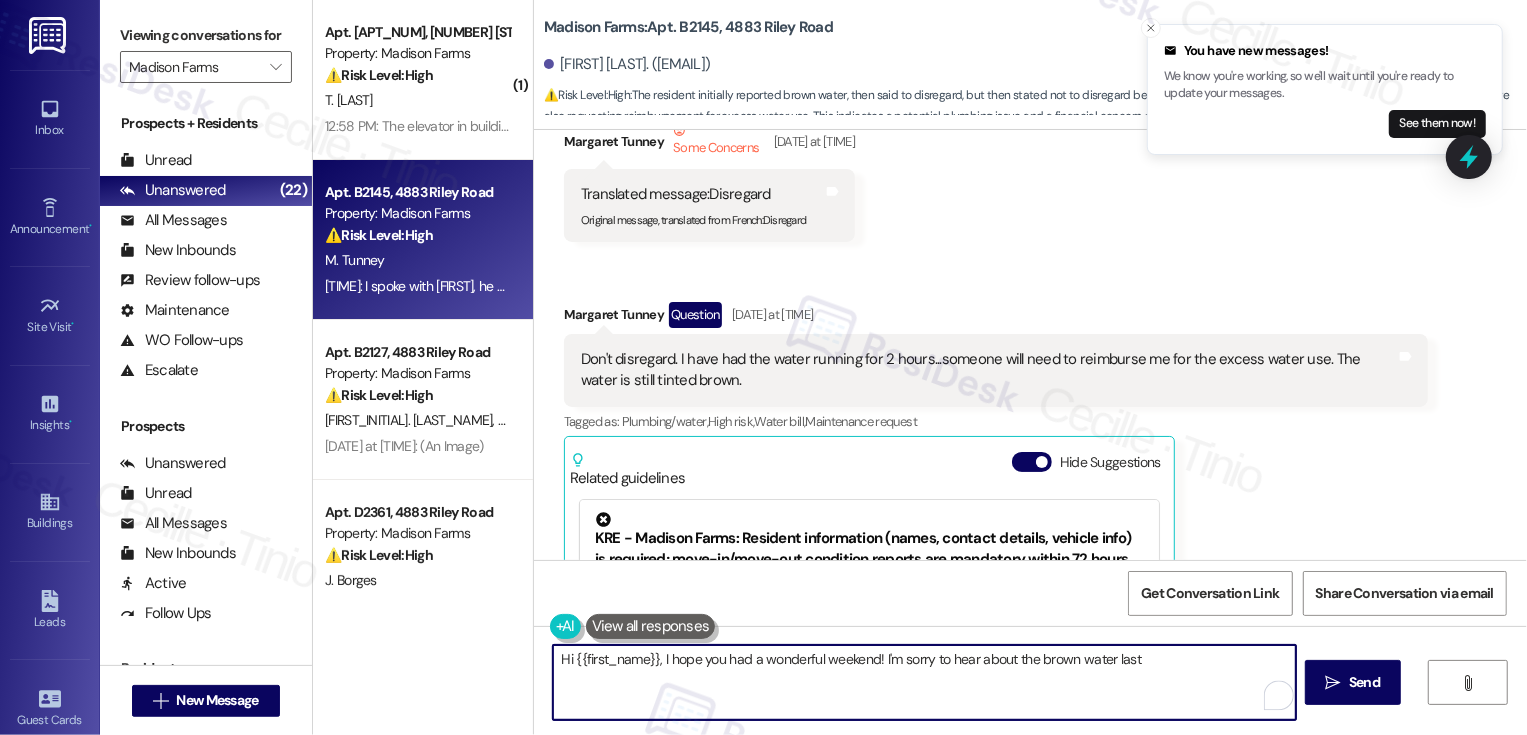 scroll, scrollTop: 5330, scrollLeft: 0, axis: vertical 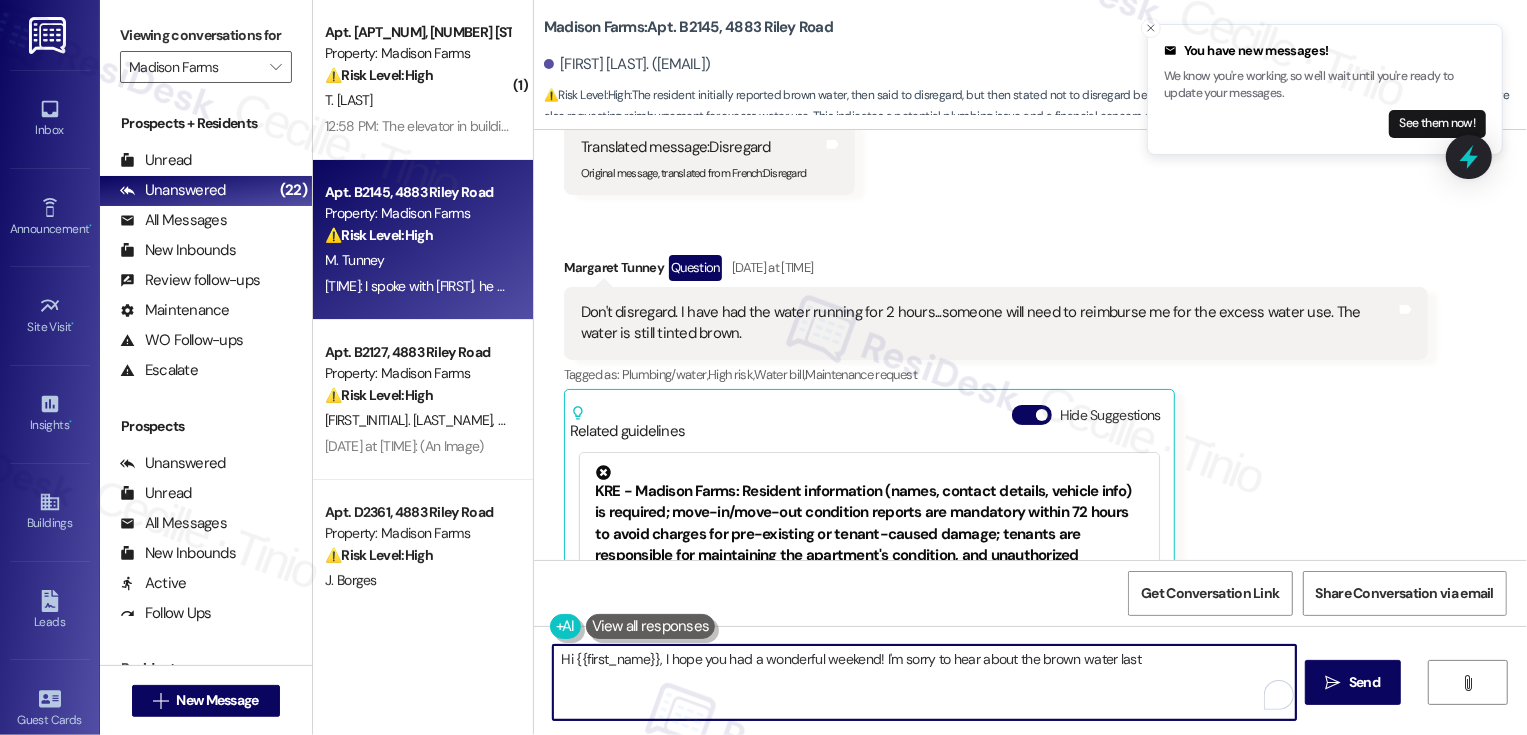 click on "Hi {{first_name}}, I hope you had a wonderful weekend! I'm sorry to hear about the brown water last" at bounding box center [924, 682] 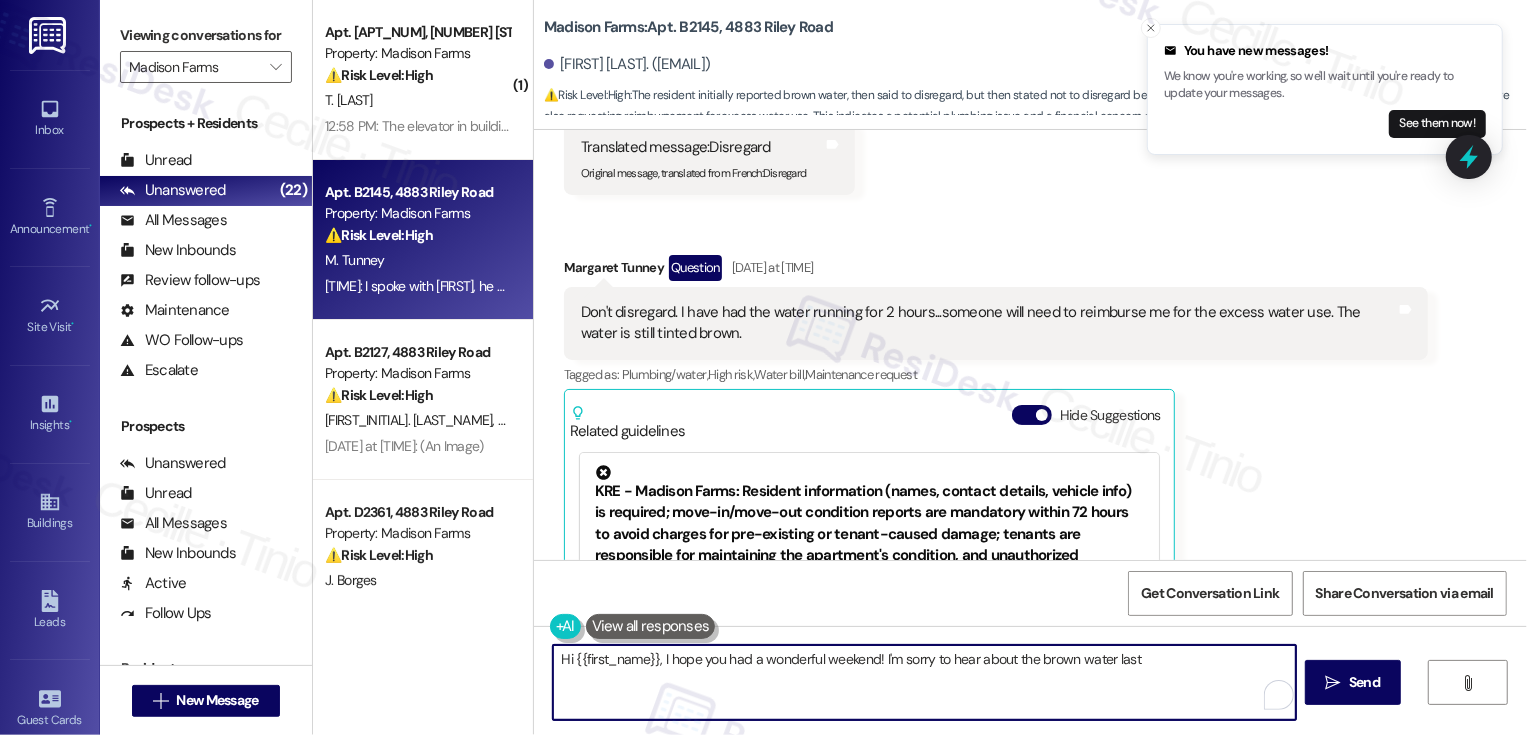 click on "Hi {{first_name}}, I hope you had a wonderful weekend! I'm sorry to hear about the brown water last" at bounding box center (924, 682) 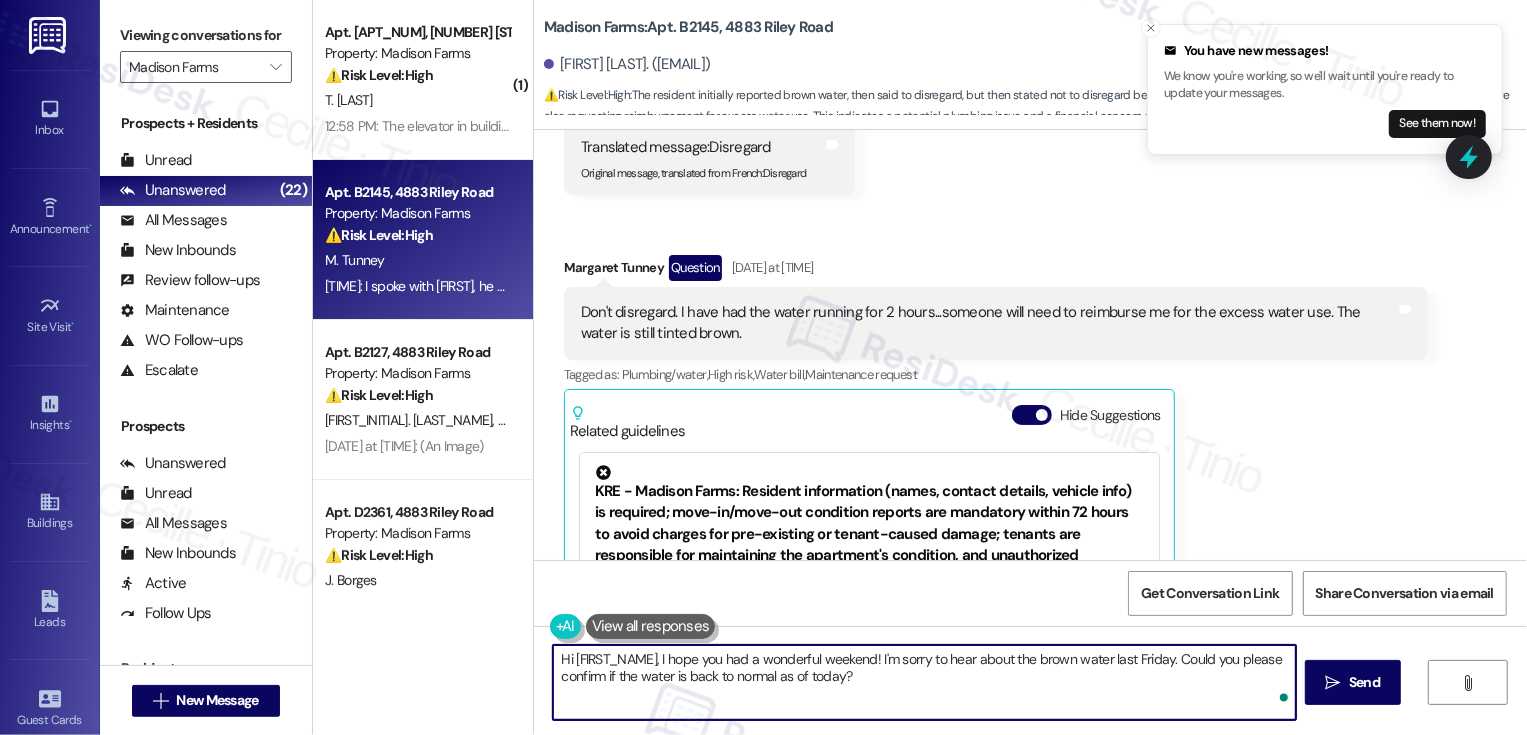 type on "Hi [FIRST_NAME], I hope you had a wonderful weekend! I'm sorry to hear about the brown water last Friday. Could you please confirm if the water is back to normal as of today?" 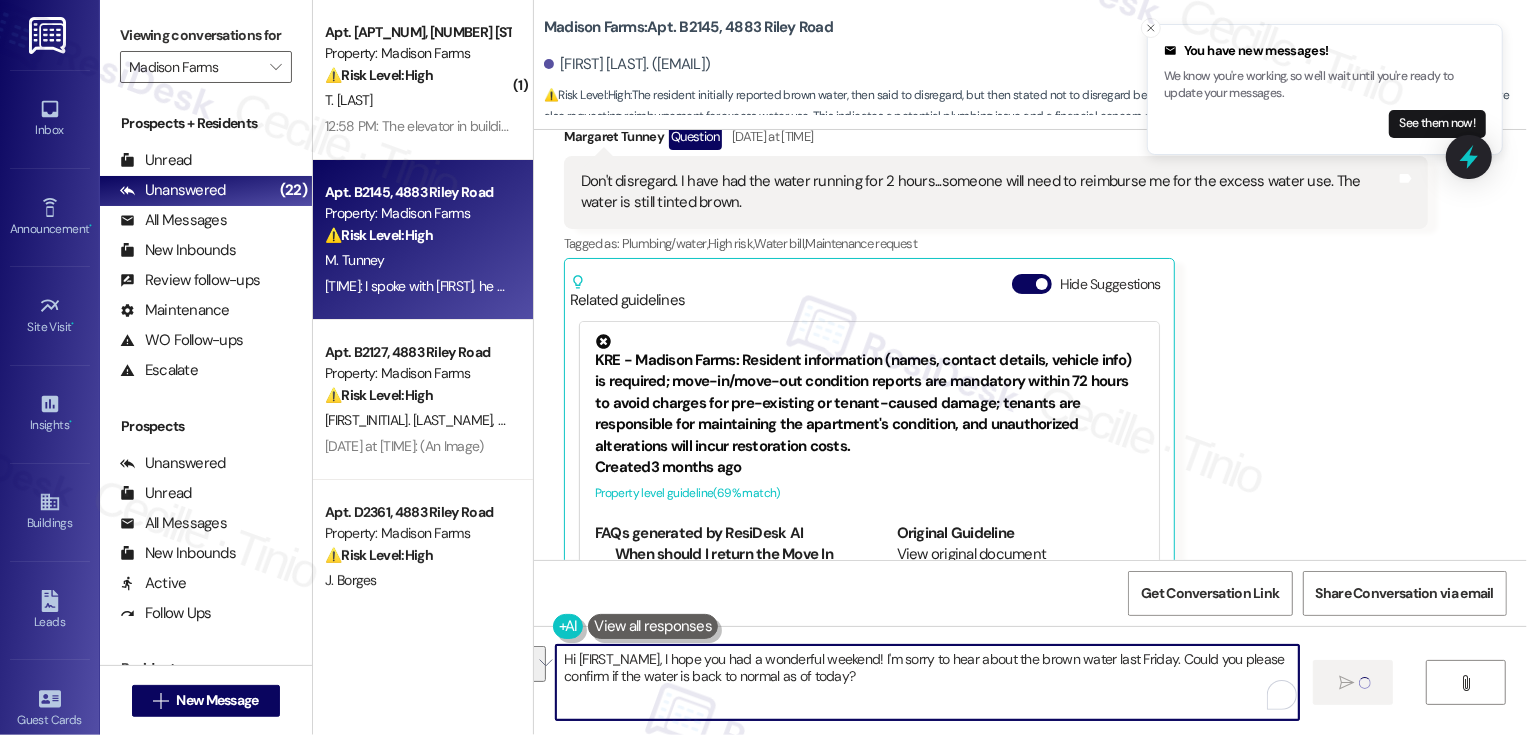 type 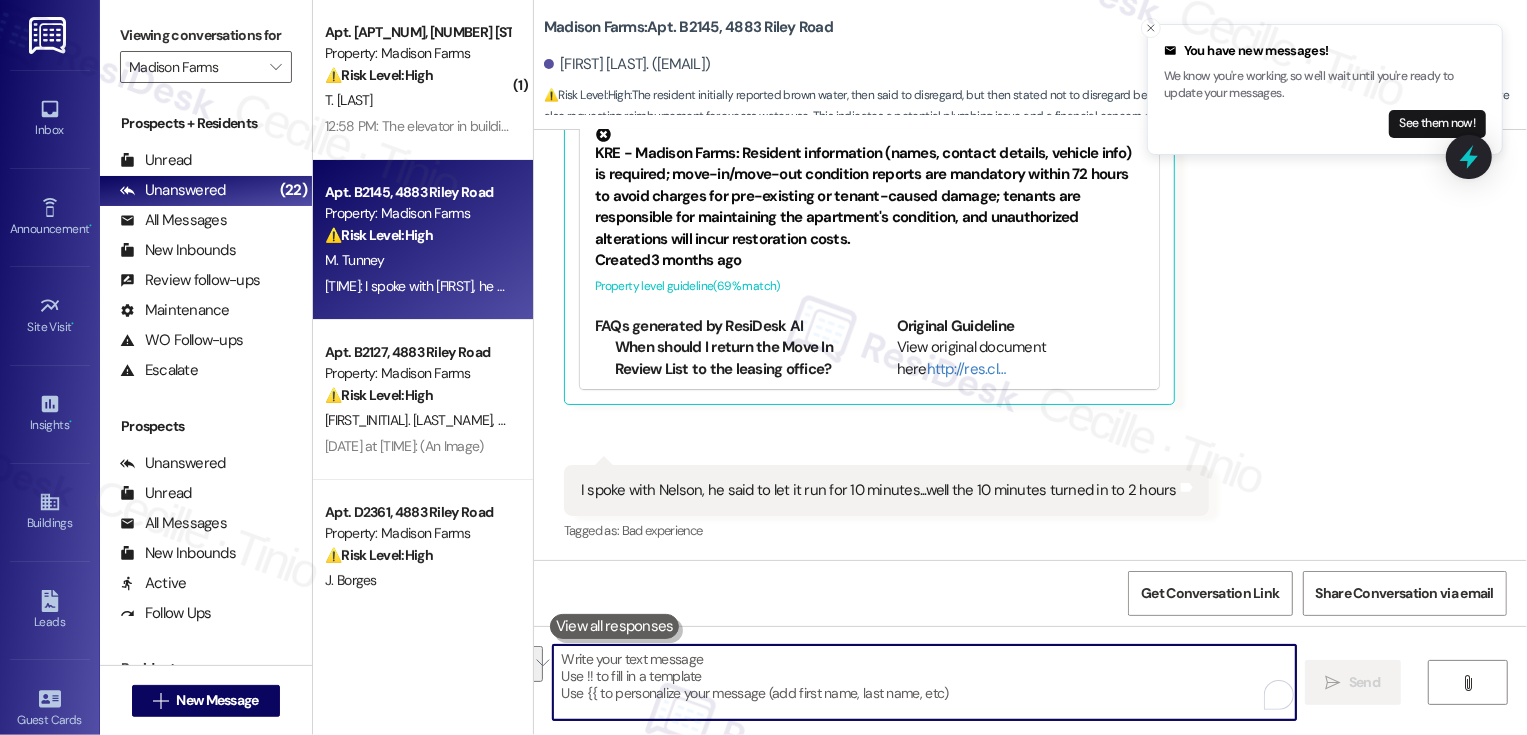 scroll, scrollTop: 5830, scrollLeft: 0, axis: vertical 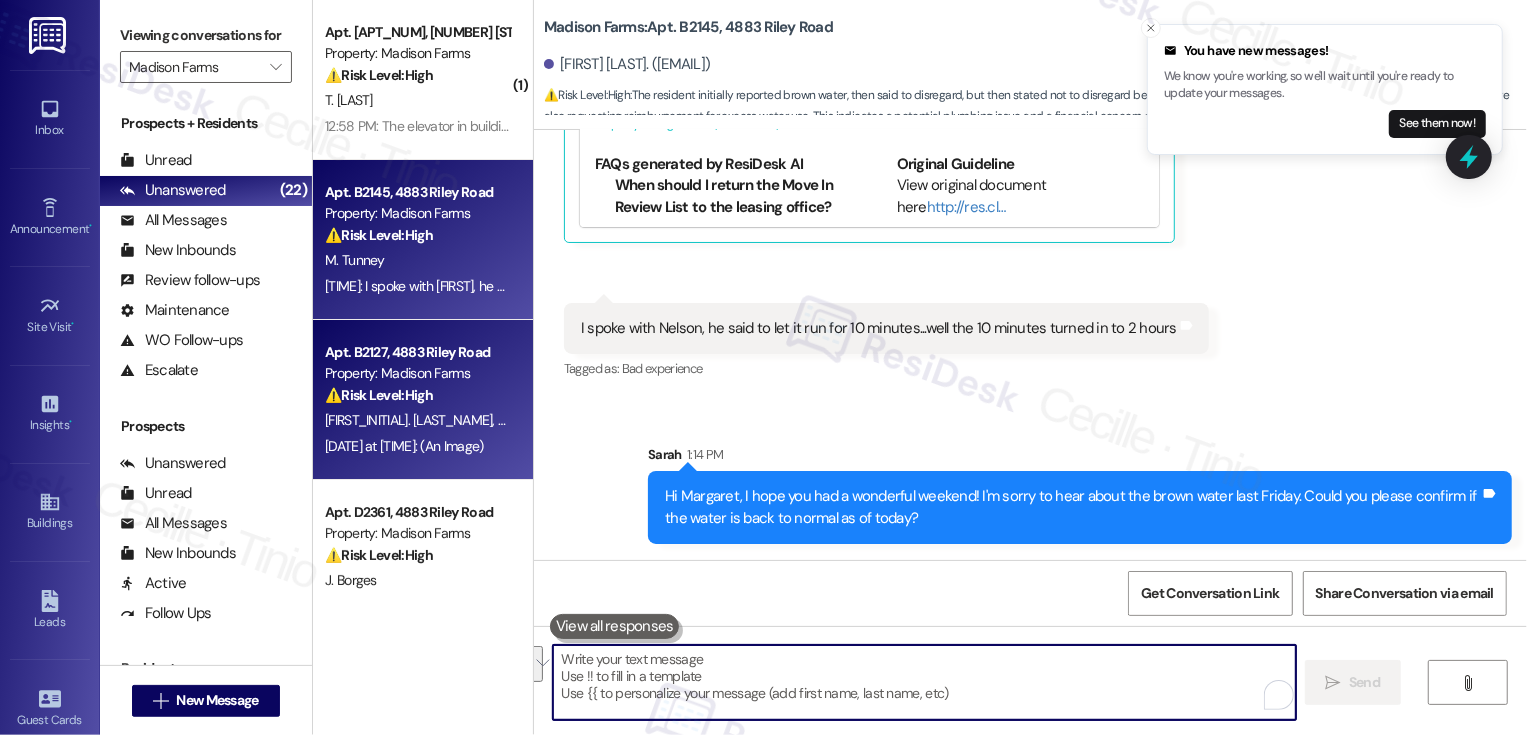 click on "Apt. B2127, 4883 Riley Road" at bounding box center [417, 352] 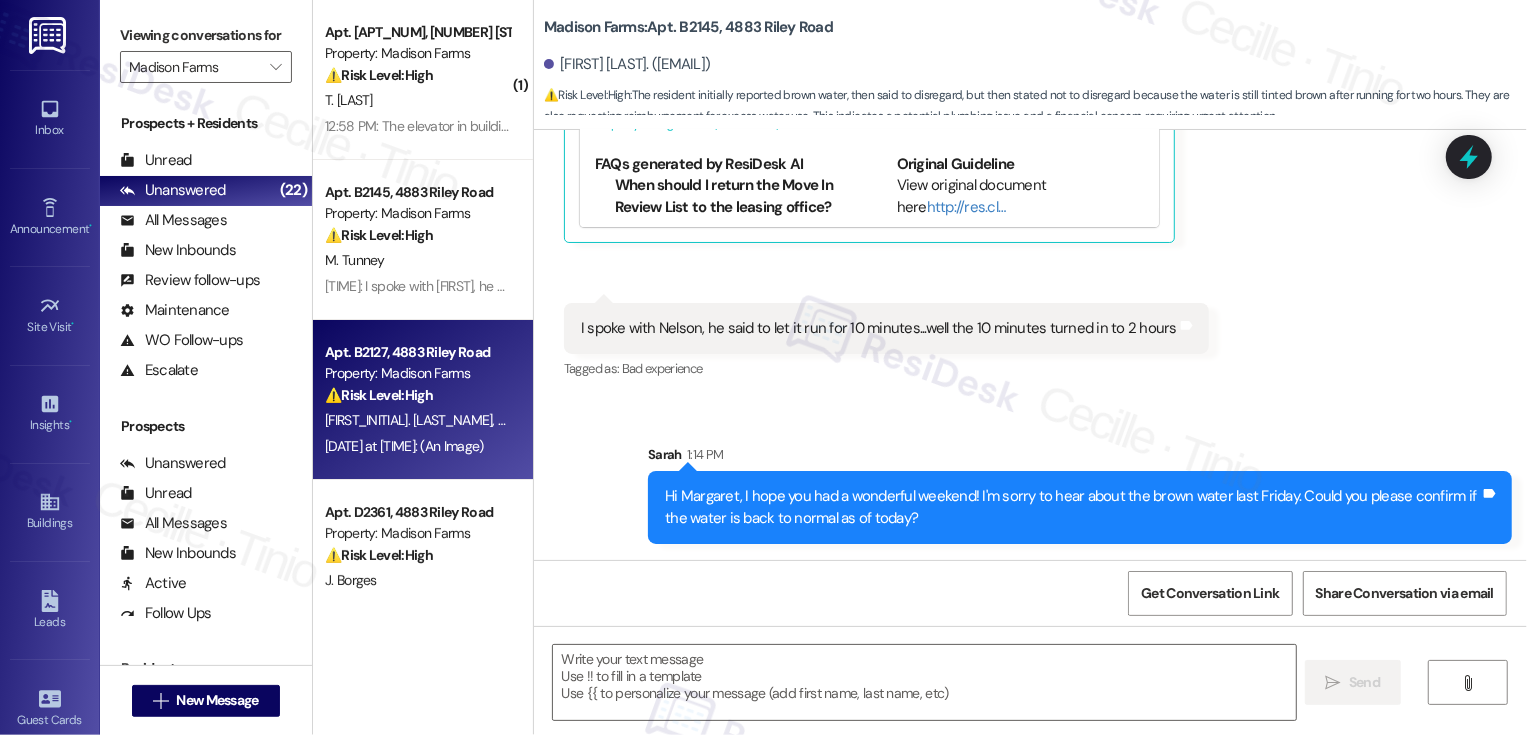 type on "Fetching suggested responses. Please feel free to read through the conversation in the meantime." 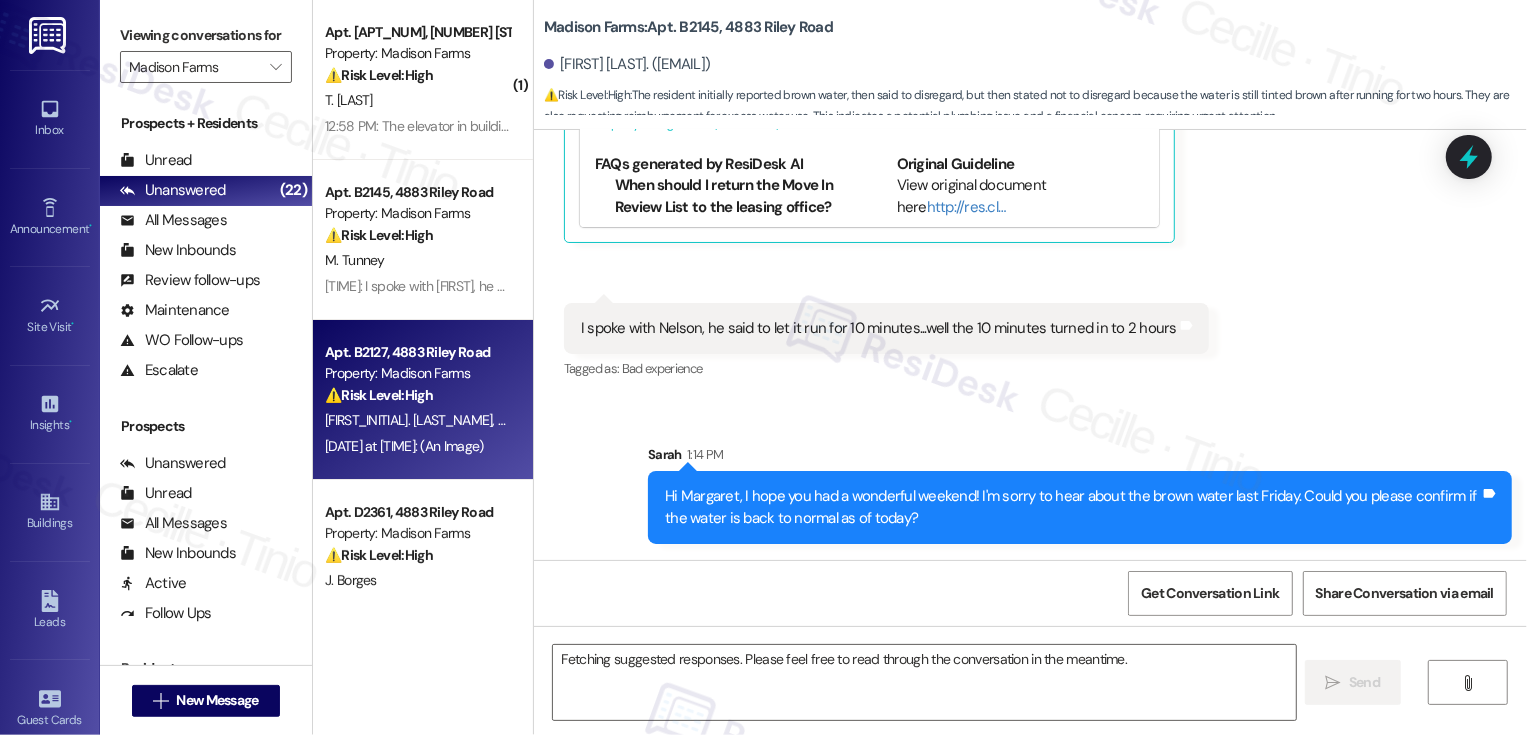click on "Apt. B2127, 4883 Riley Road" at bounding box center (417, 352) 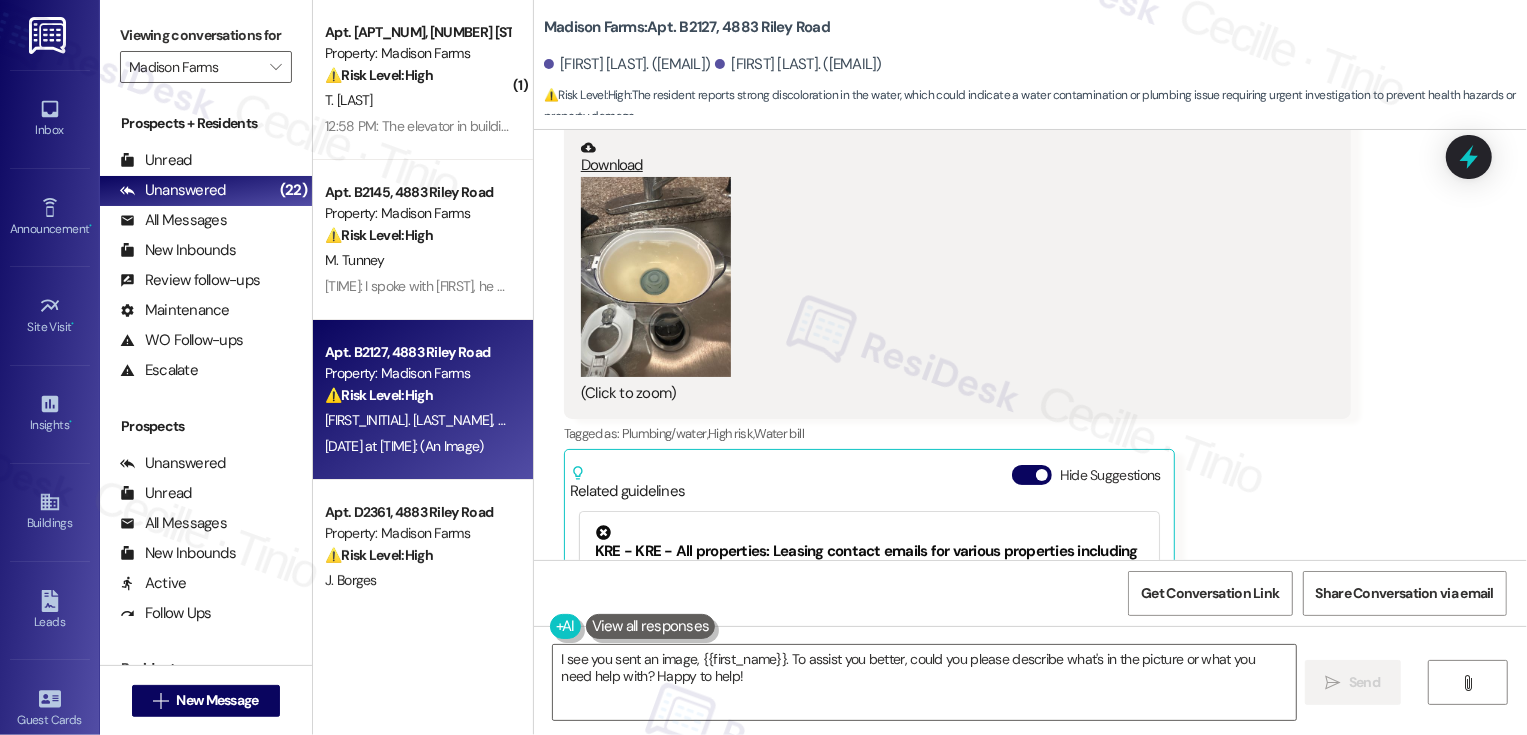 scroll, scrollTop: 3448, scrollLeft: 0, axis: vertical 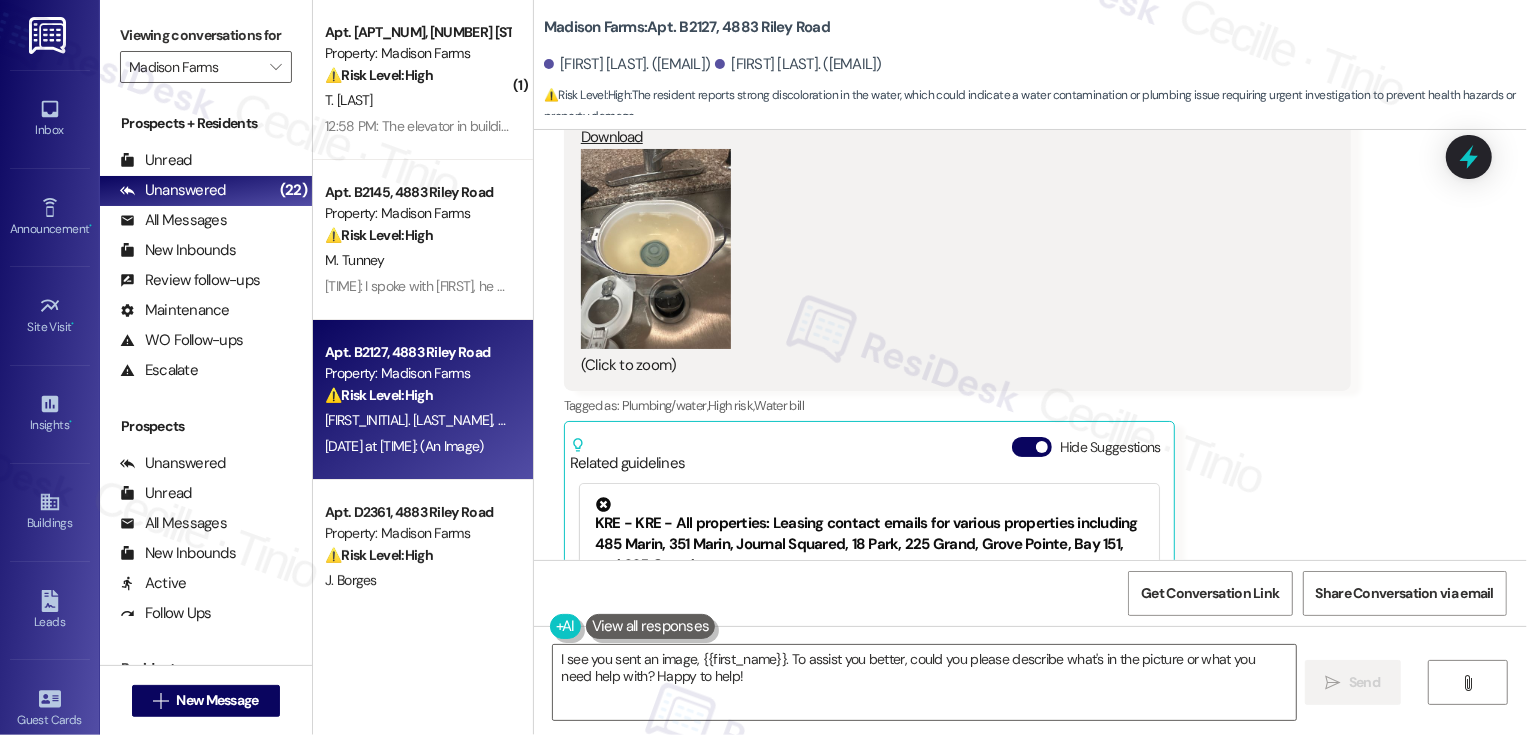 click at bounding box center (656, 249) 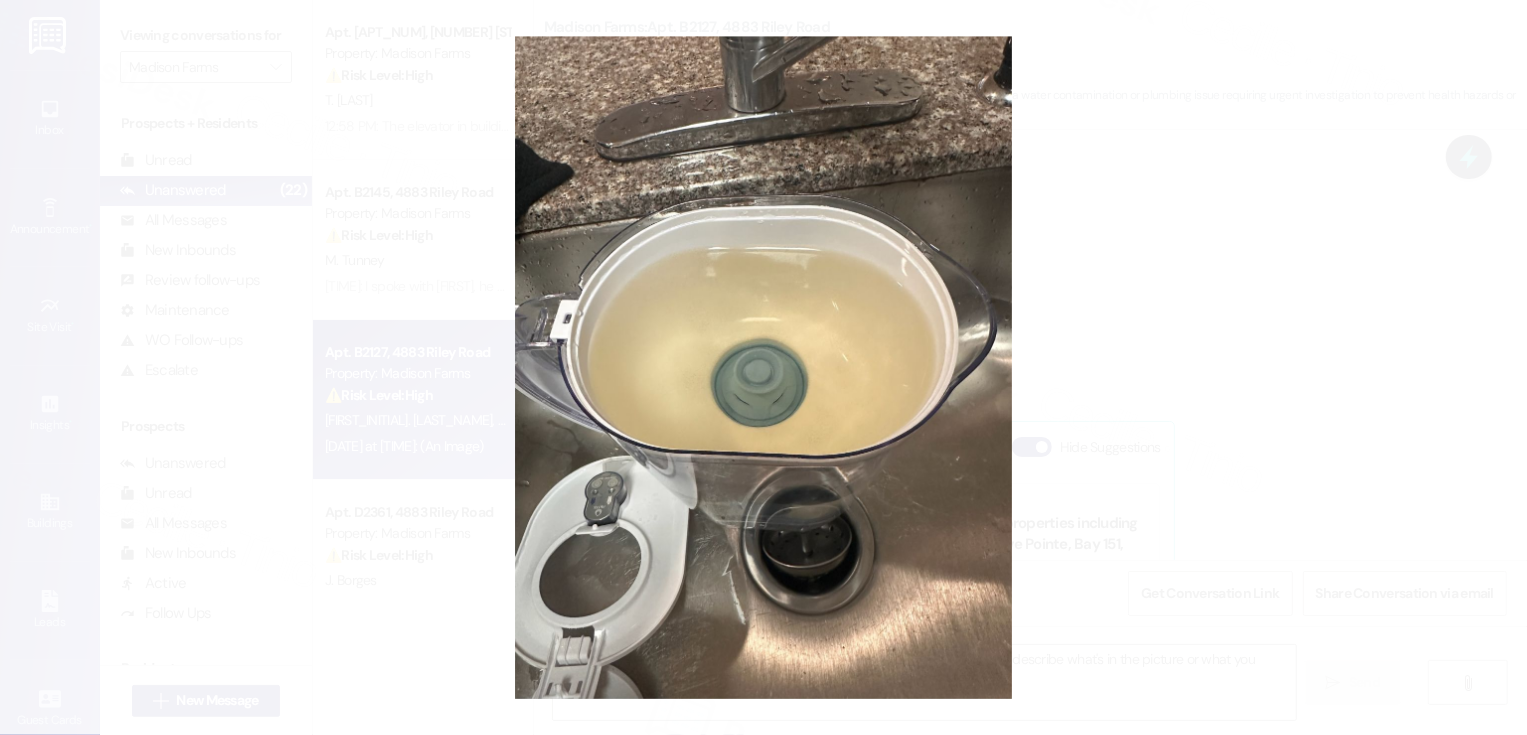click at bounding box center [763, 367] 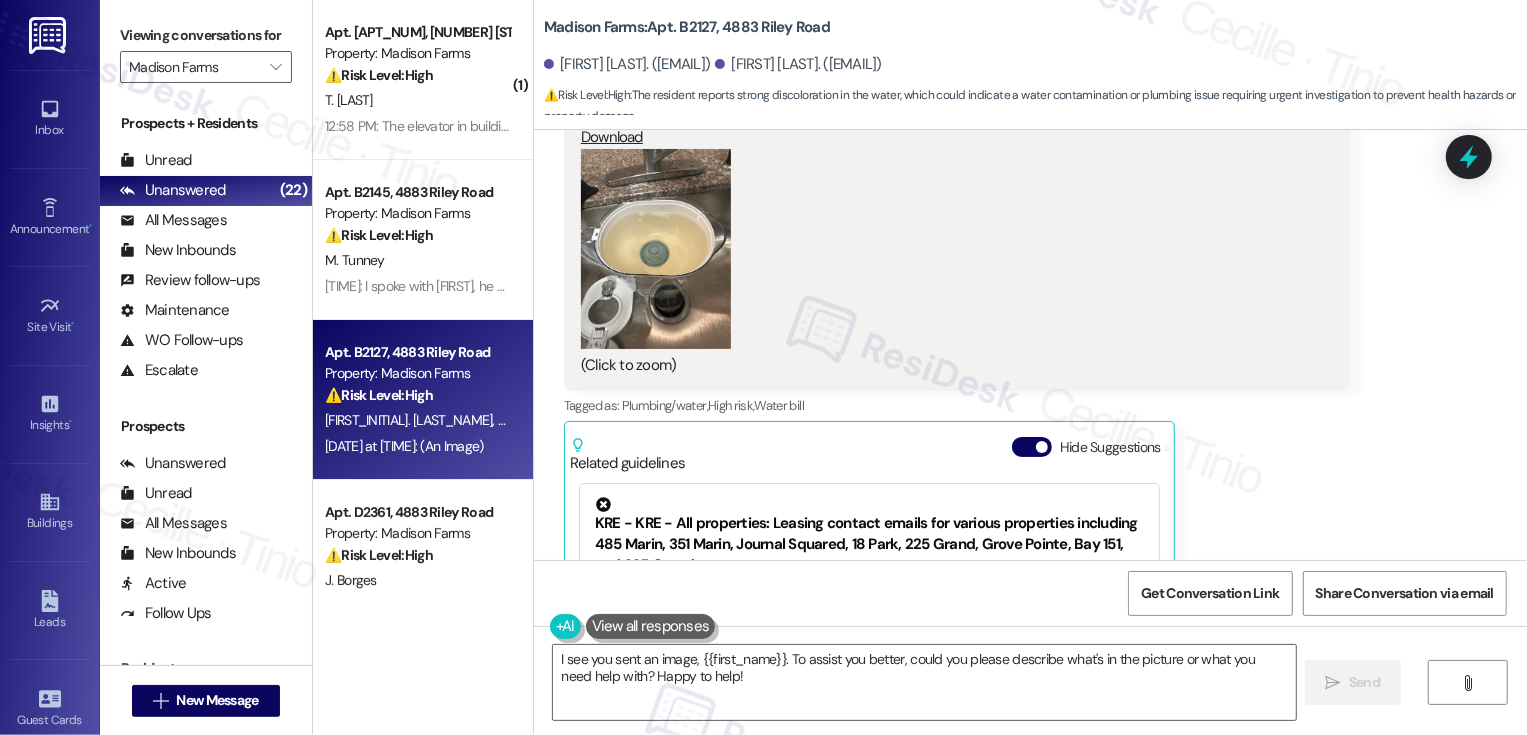 click on "[PROPERTY_NAME]: Apt. [APT_NUMBER], [NUMBER] [STREET]" at bounding box center (687, 27) 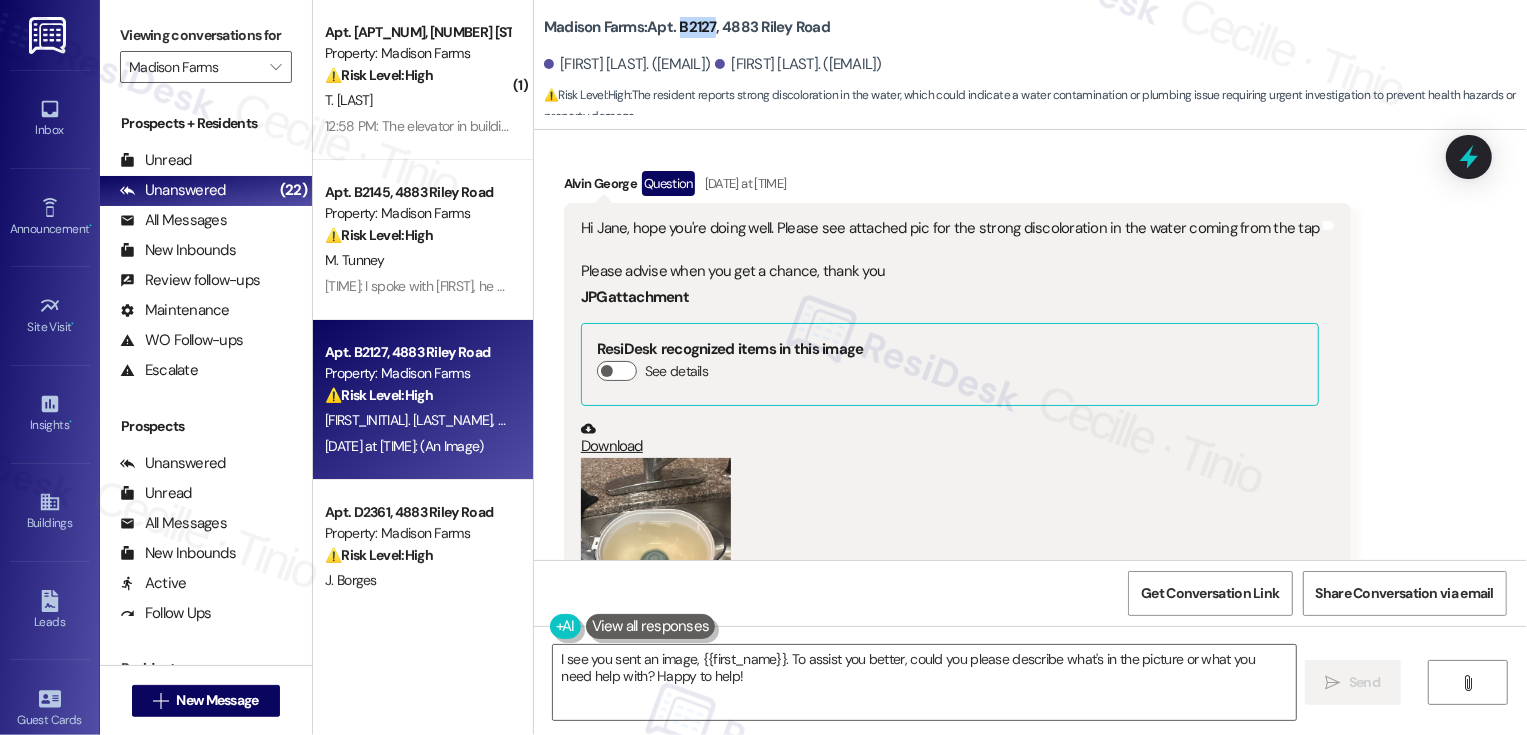 scroll, scrollTop: 3135, scrollLeft: 0, axis: vertical 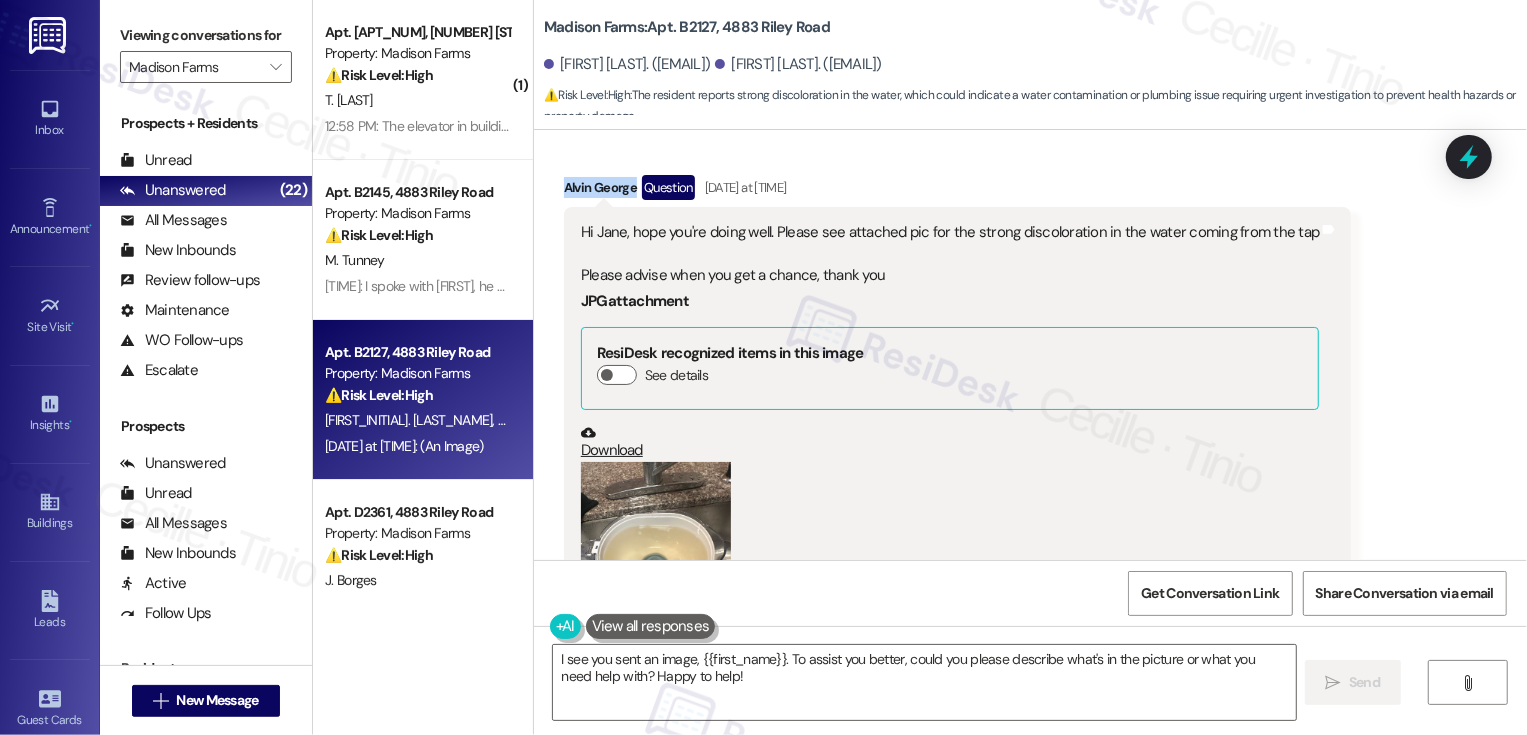 drag, startPoint x: 547, startPoint y: 191, endPoint x: 625, endPoint y: 194, distance: 78.05767 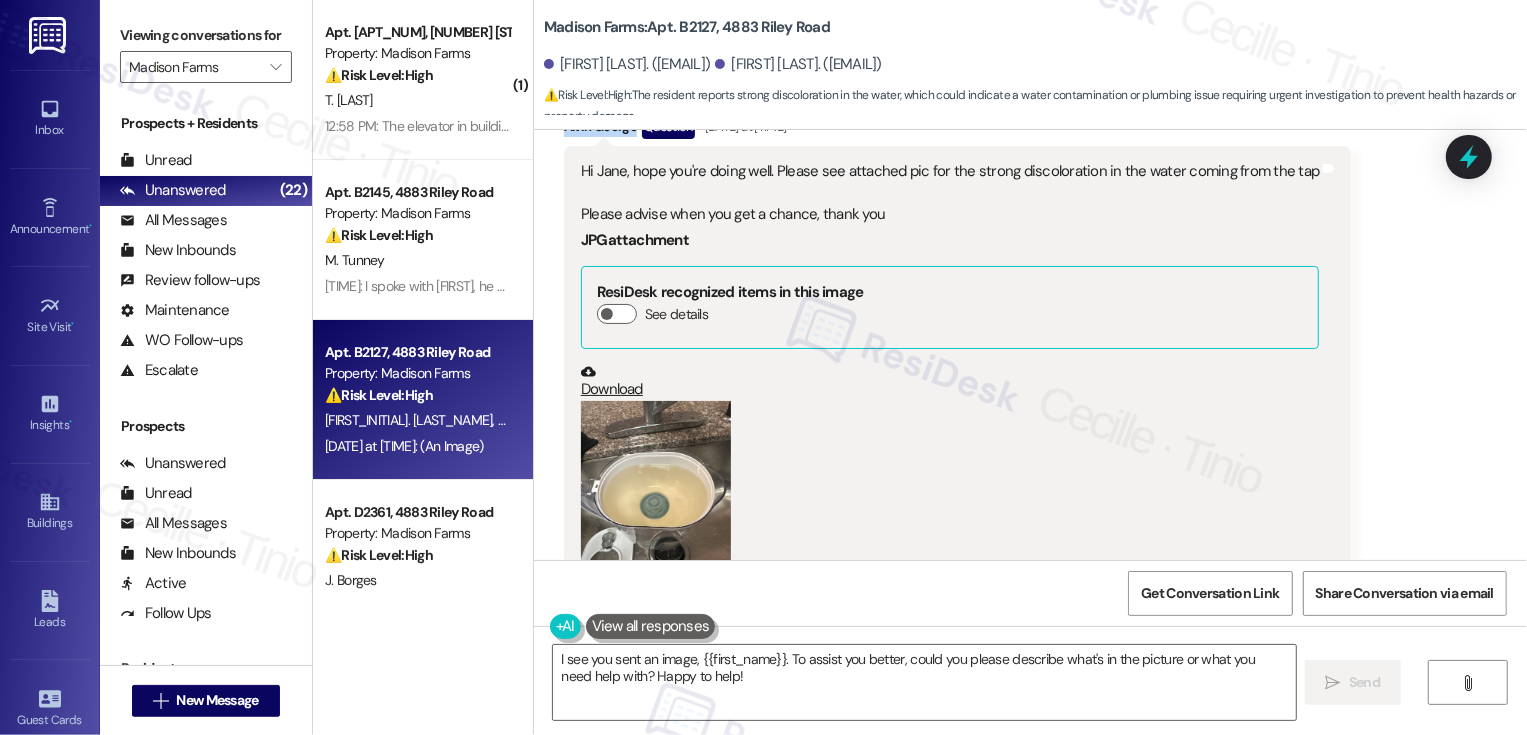 scroll, scrollTop: 3069, scrollLeft: 0, axis: vertical 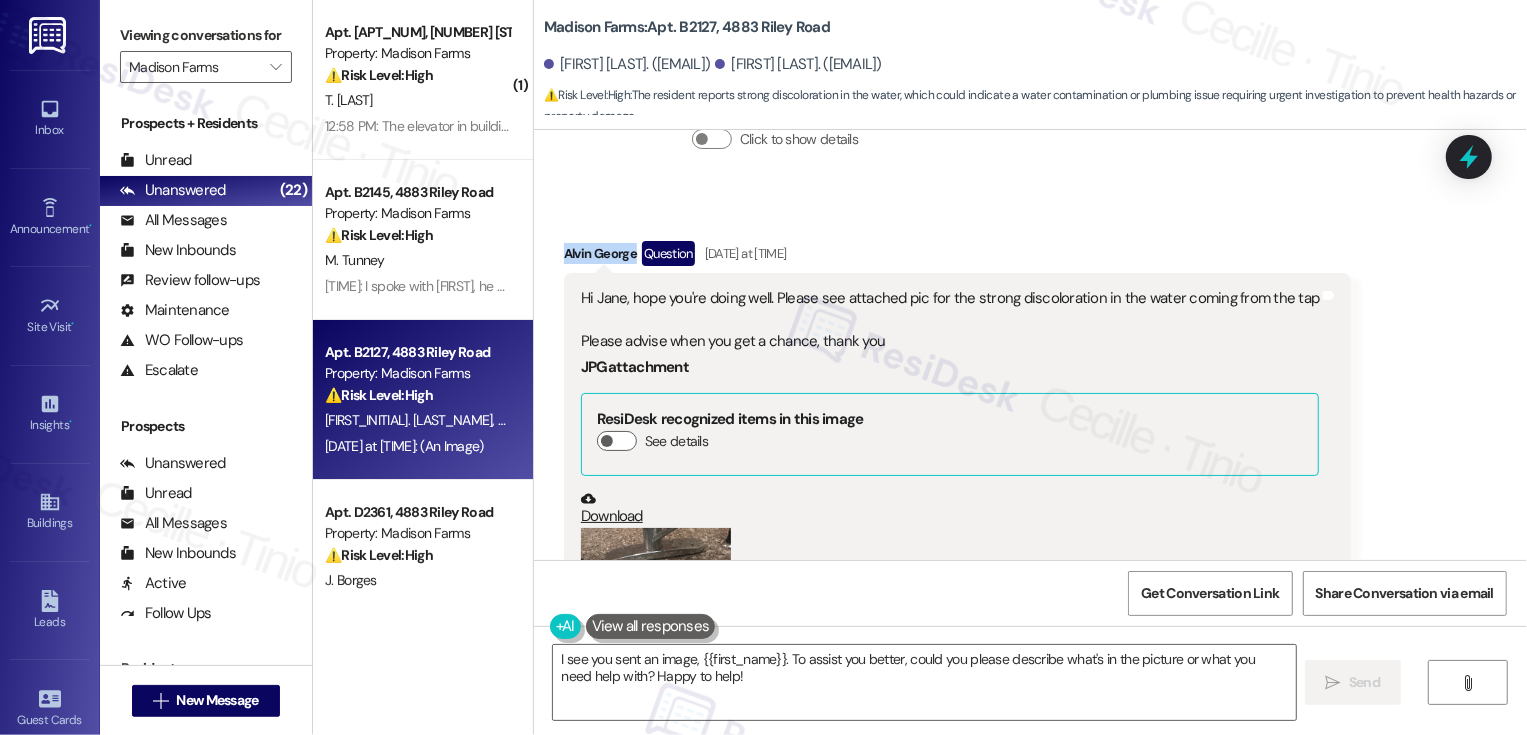 copy on "Alvin George" 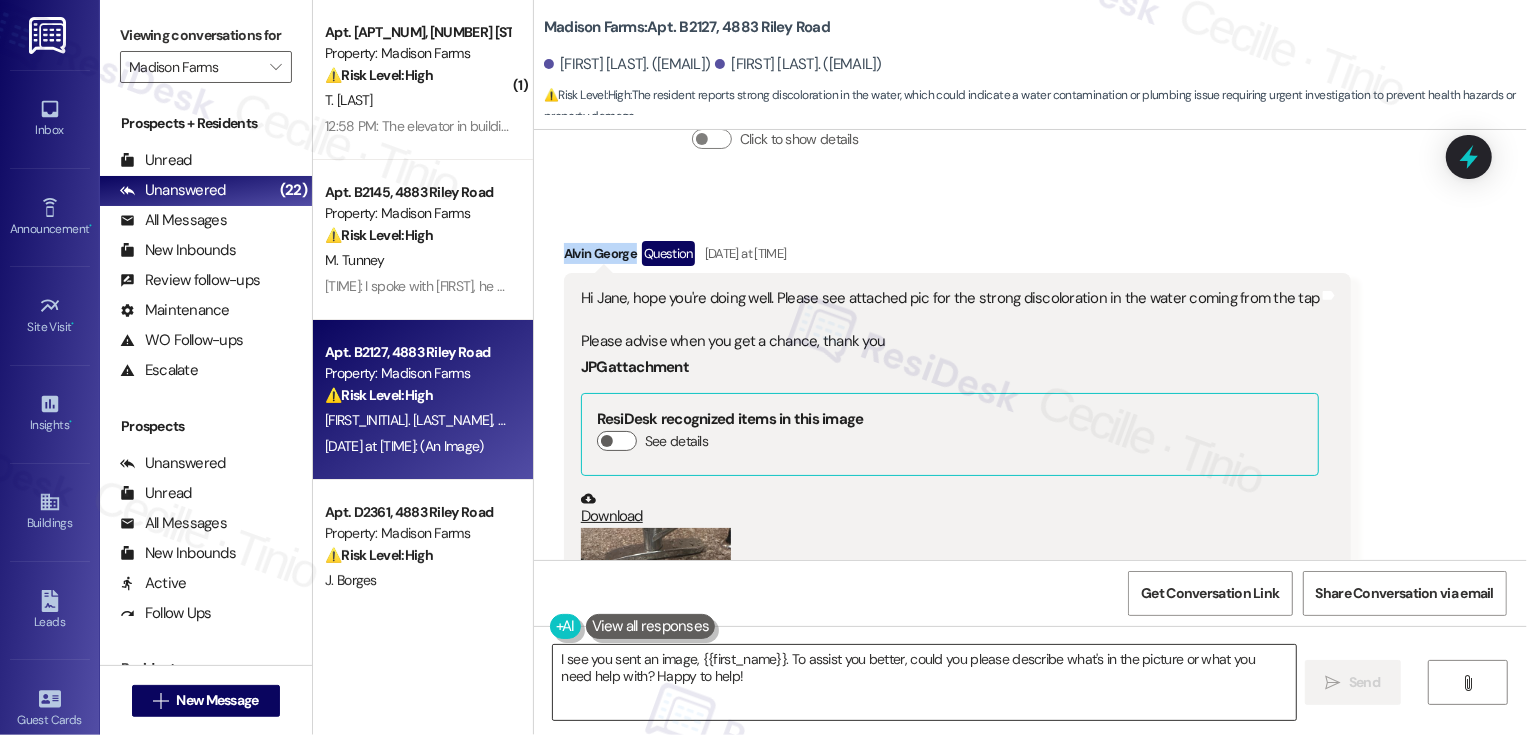 click on "I see you sent an image, {{first_name}}. To assist you better, could you please describe what's in the picture or what you need help with? Happy to help!" at bounding box center (924, 682) 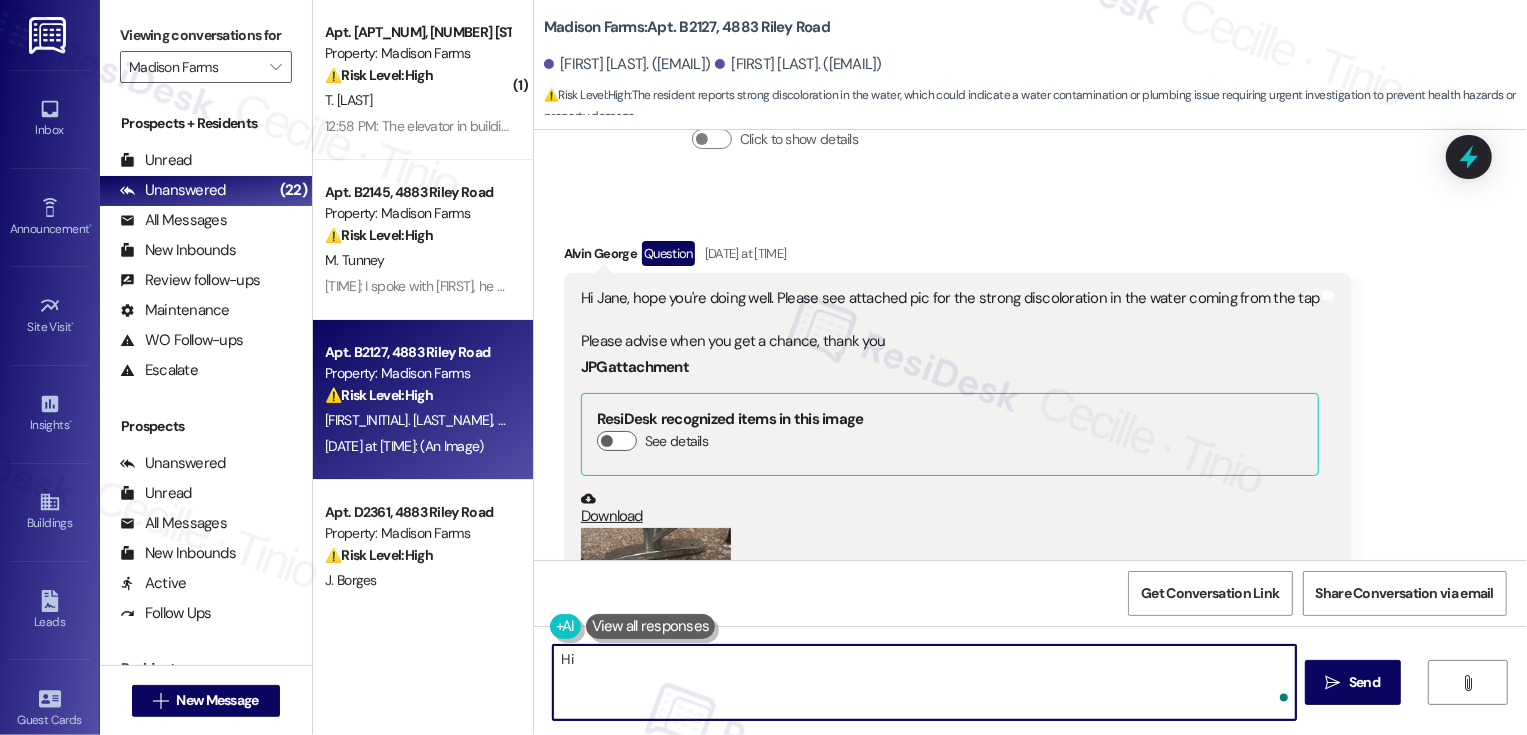 paste on "Alvin George" 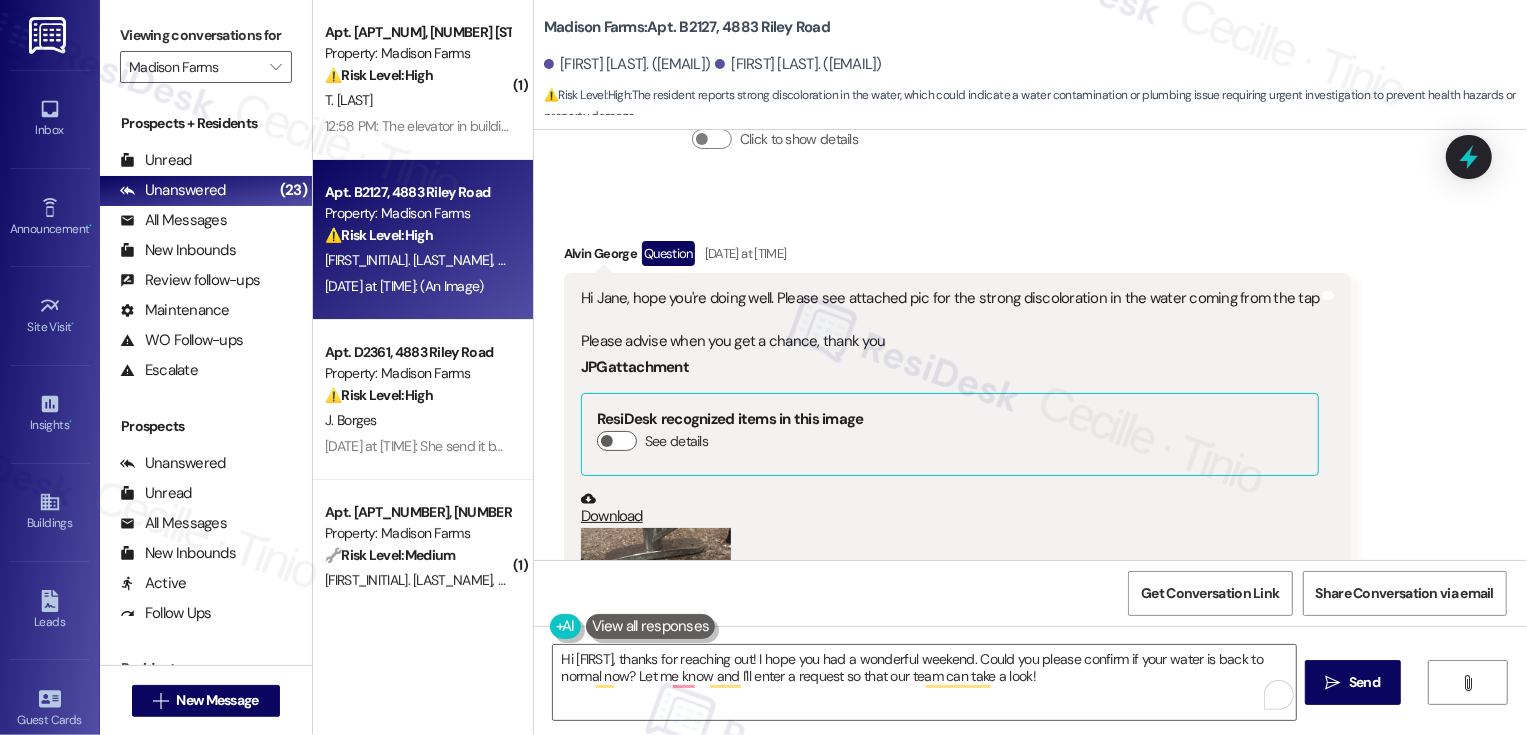 paste on "let me know if your water is back to normal now? If not, I’ll go ahead and enter a request so our team can take a look." 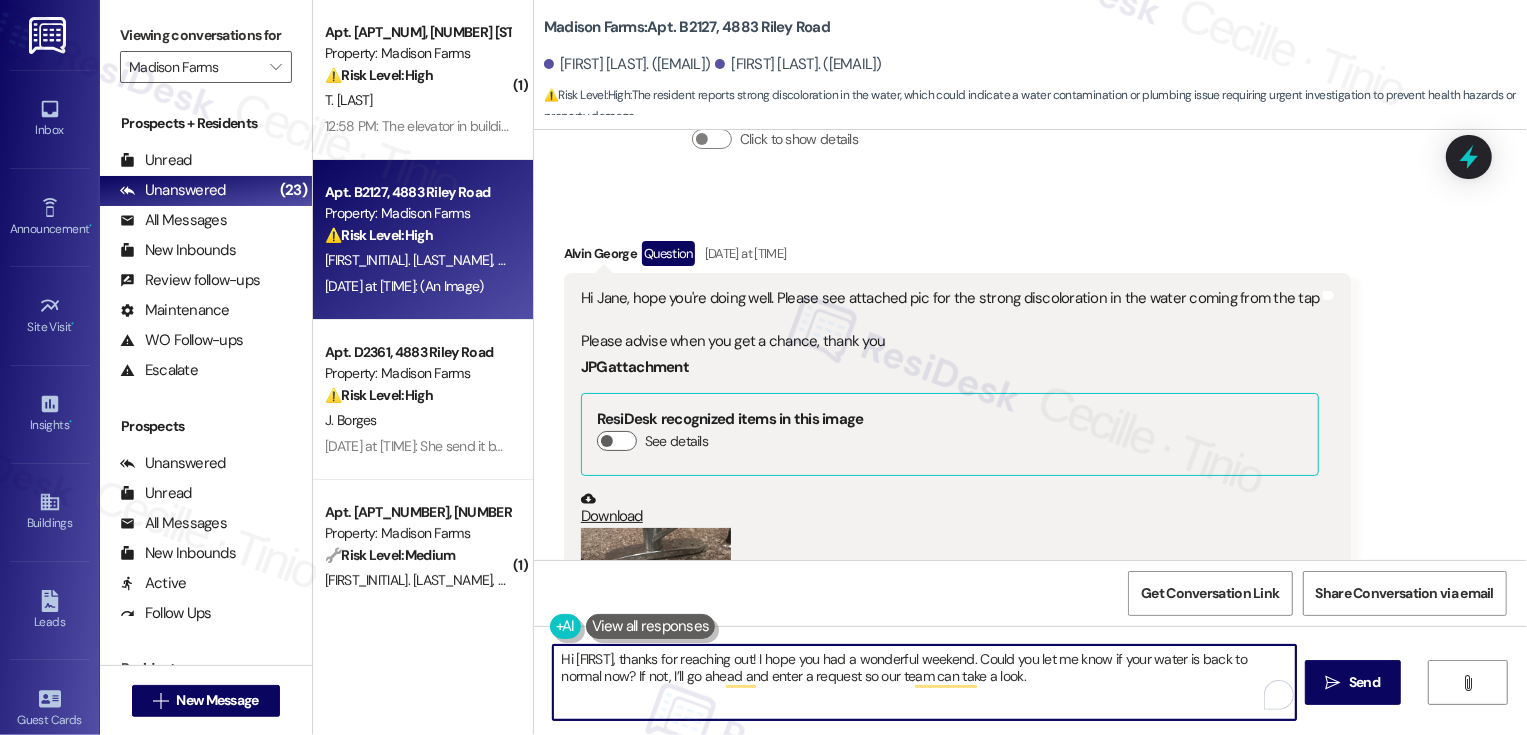 type on "Hi [FIRST], thanks for reaching out! I hope you had a wonderful weekend. Could you let me know if your water is back to normal now? If not, I’ll go ahead and enter a request so our team can take a look." 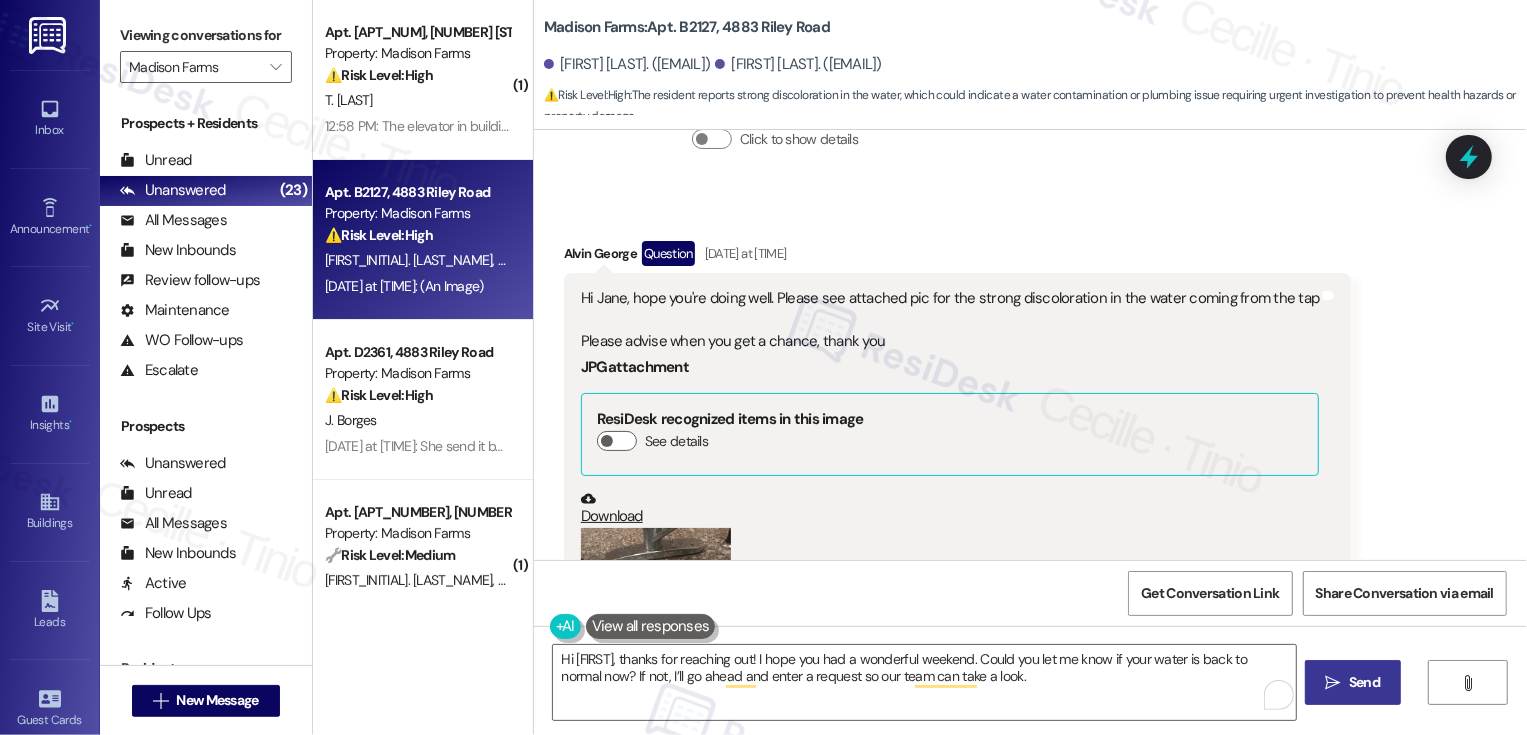 click on "Send" at bounding box center (1364, 682) 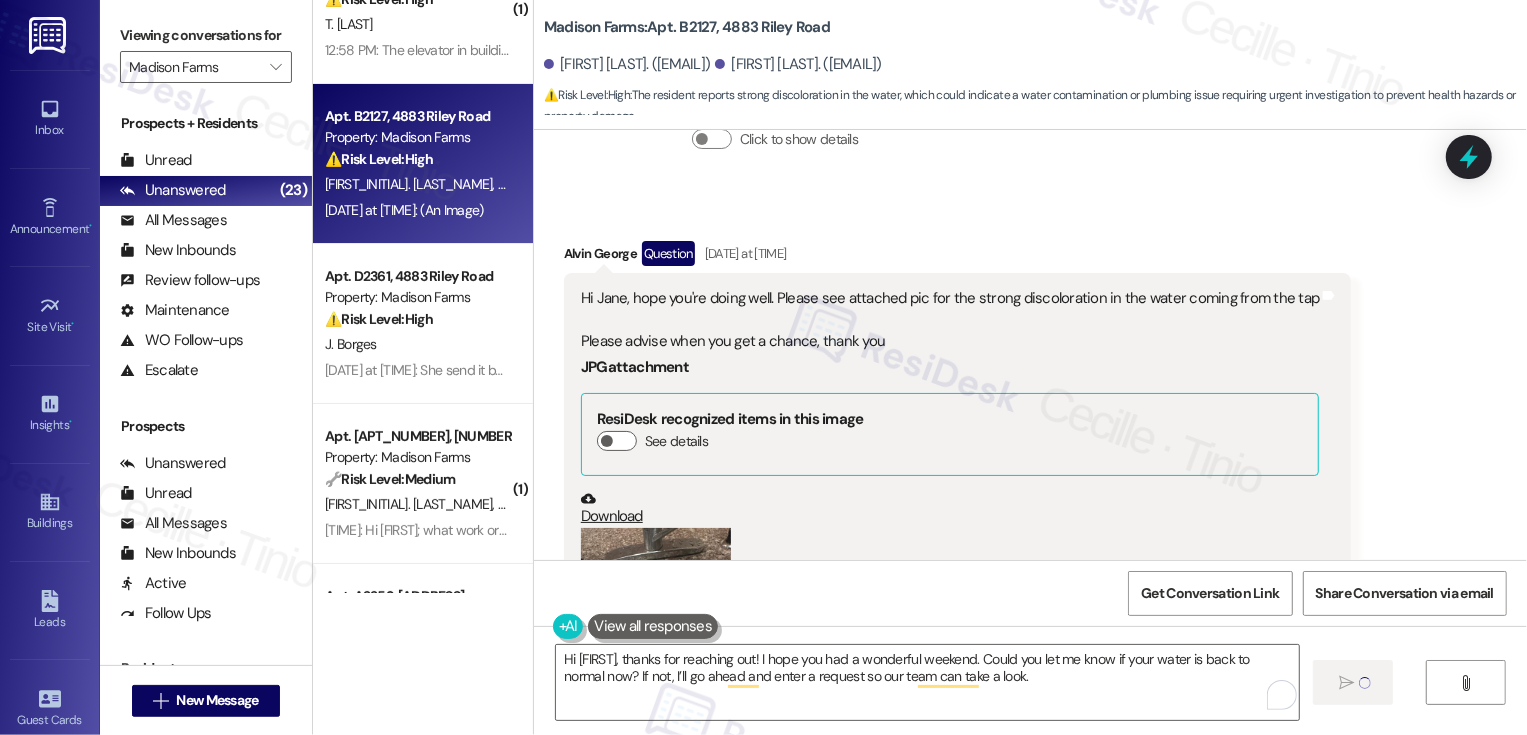 scroll, scrollTop: 93, scrollLeft: 0, axis: vertical 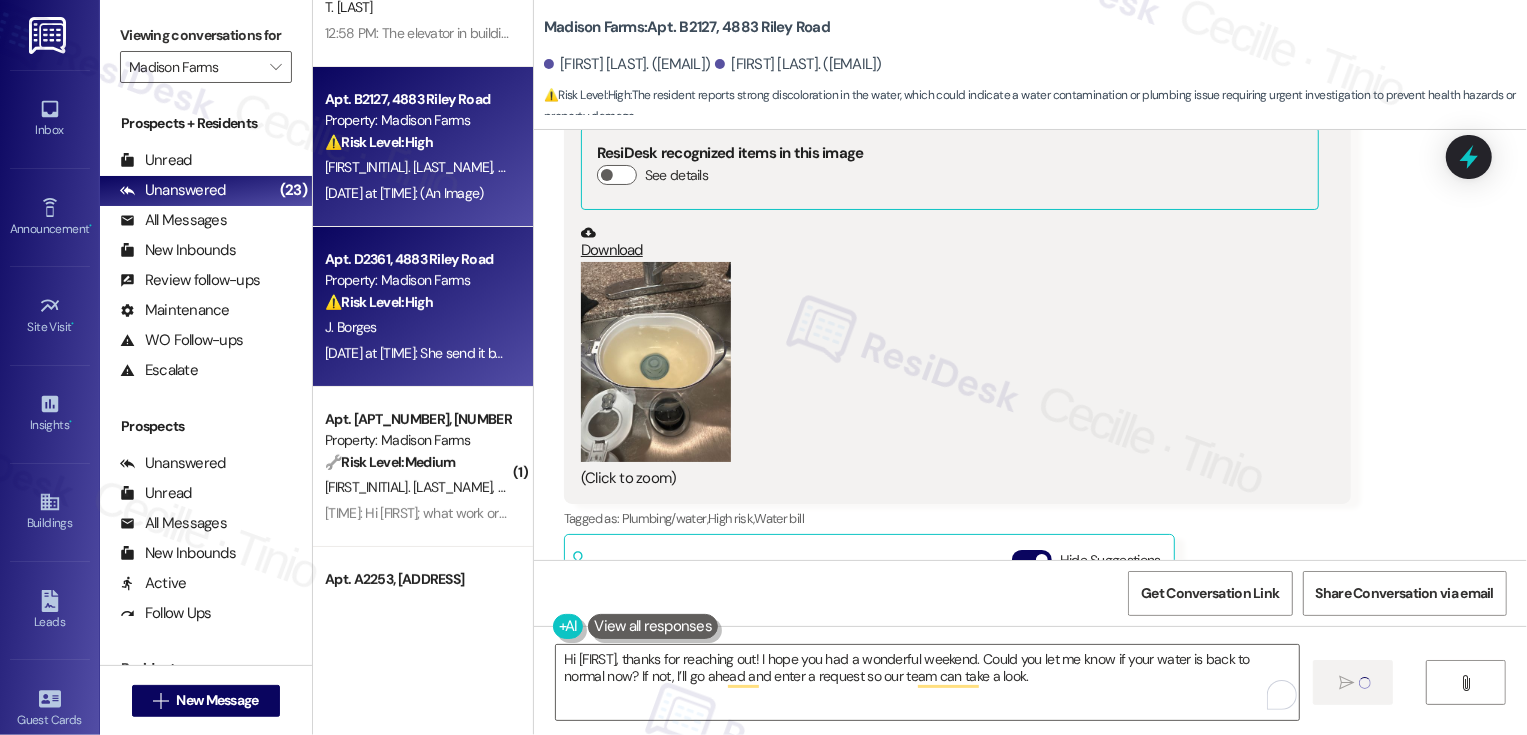 click on "Property: Madison Farms" at bounding box center (417, 280) 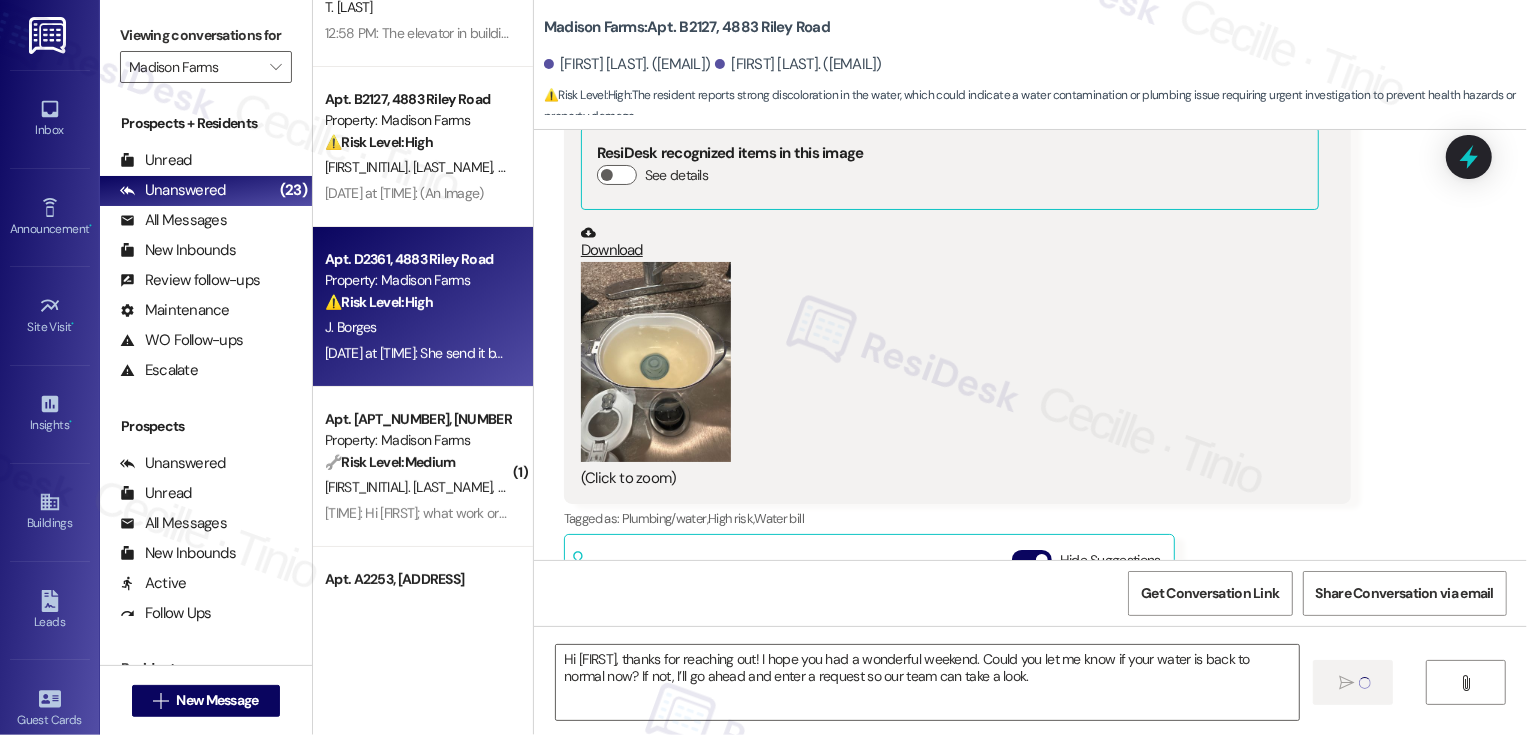 type 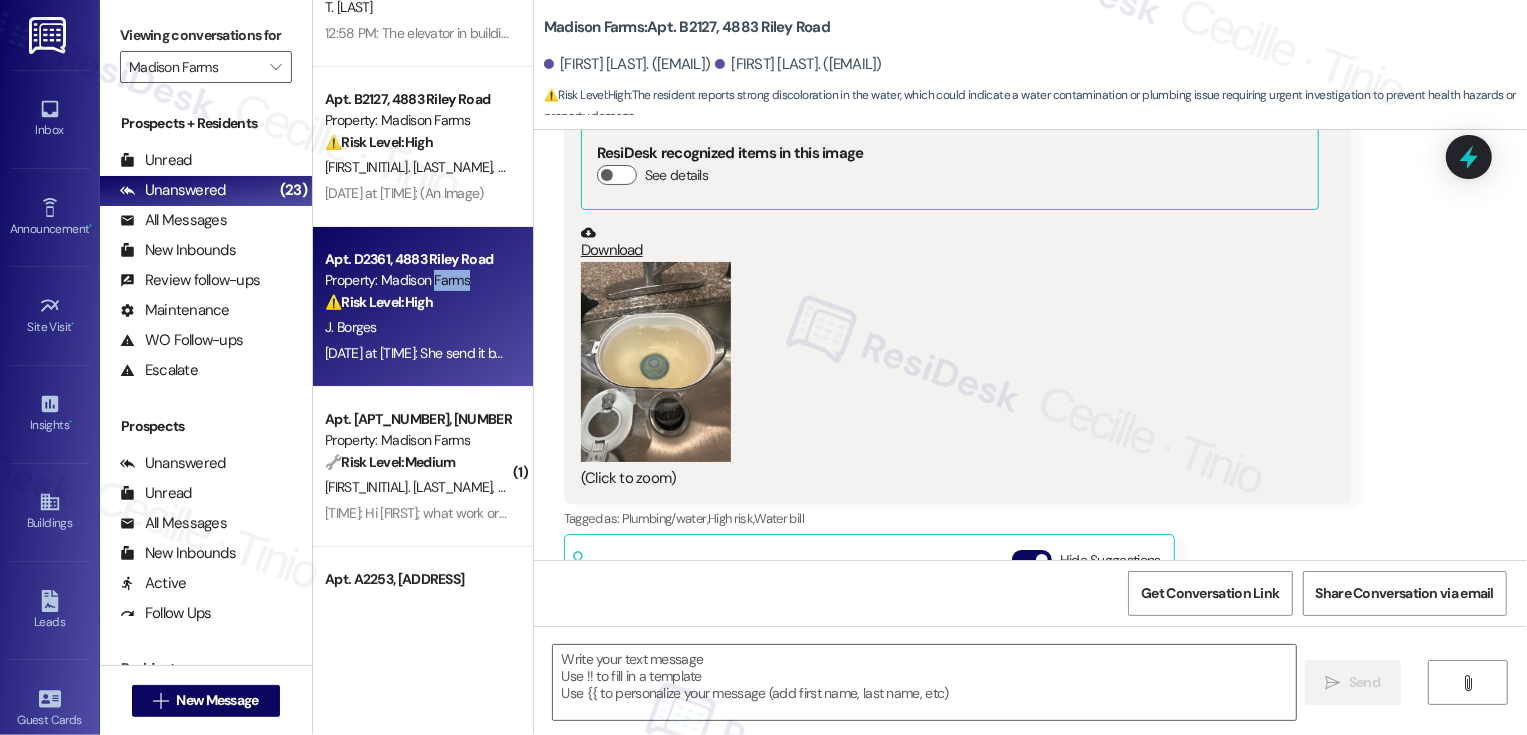 scroll, scrollTop: 0, scrollLeft: 0, axis: both 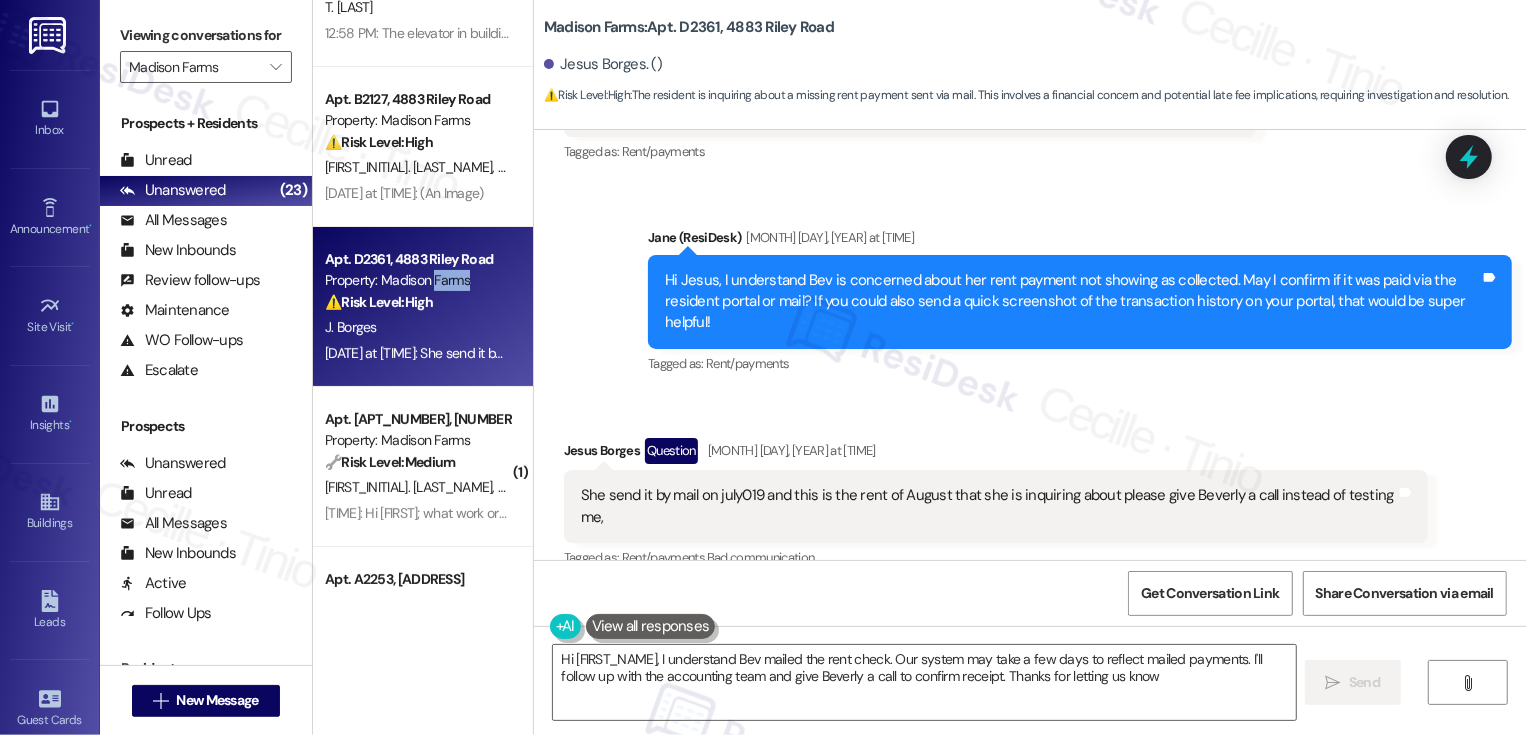 type on "Hi [FIRST_NAME], I understand Bev mailed the rent check. Our system may take a few days to reflect mailed payments. I'll follow up with the accounting team and give Beverly a call to confirm receipt. Thanks for letting us know!" 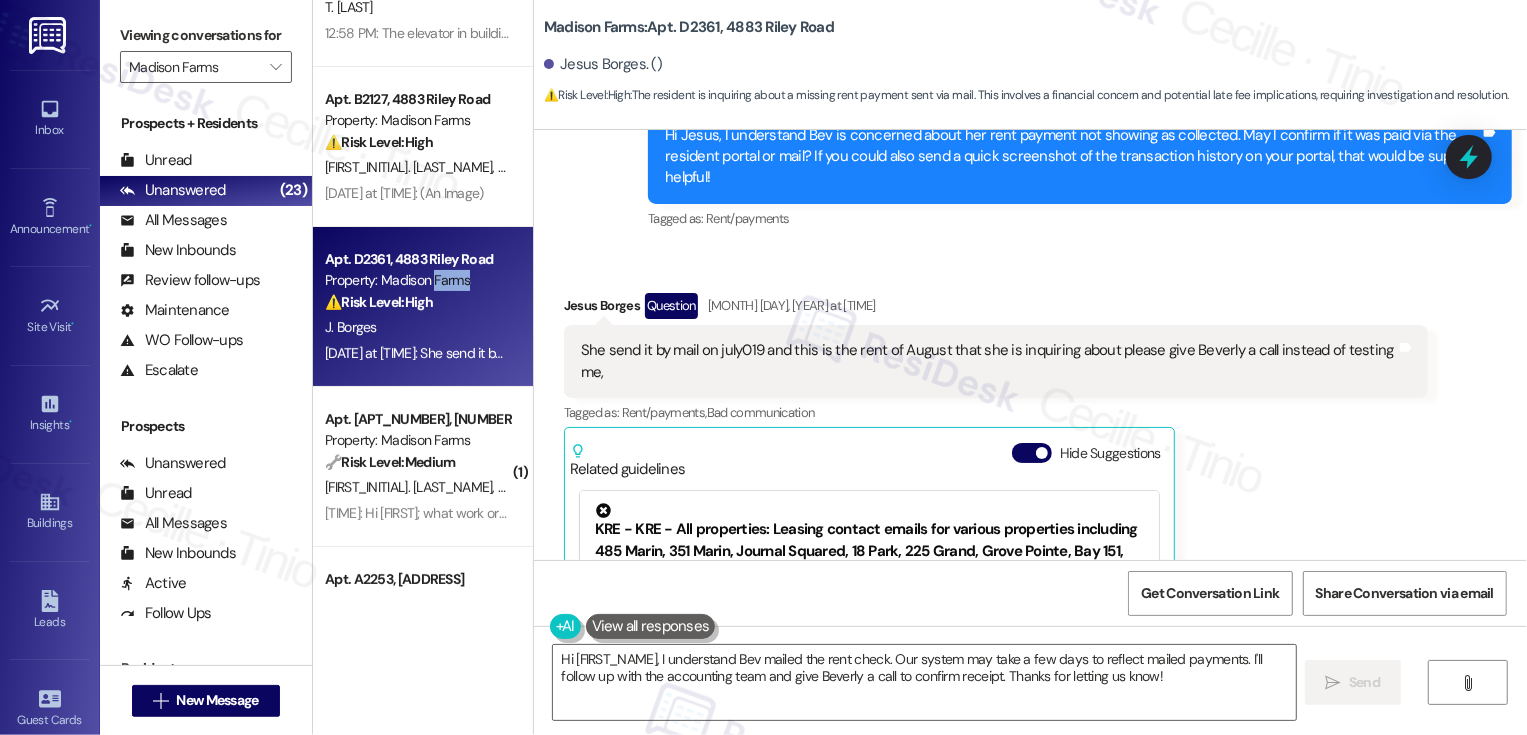 scroll, scrollTop: 538, scrollLeft: 0, axis: vertical 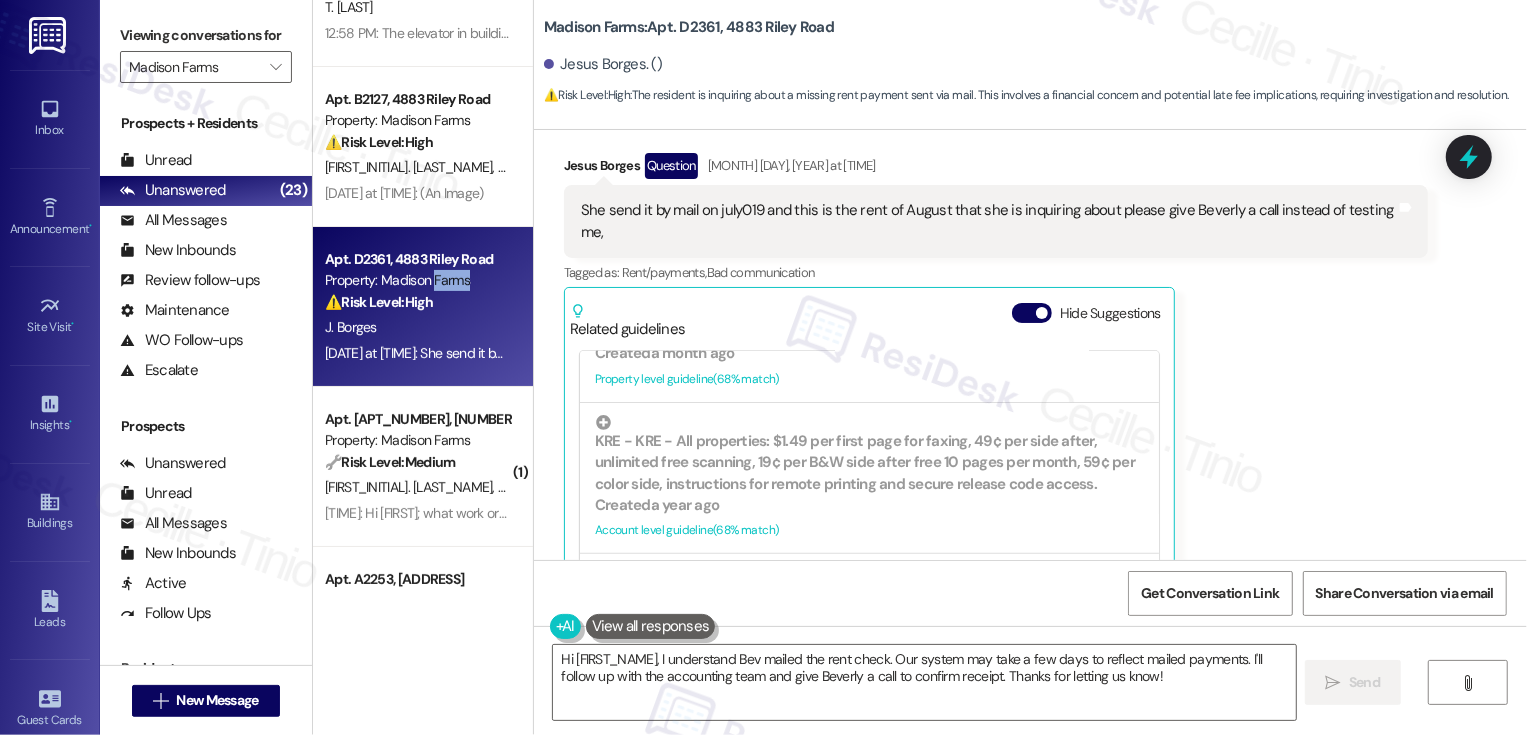 click on "Jesus Borges Question [DATE] at [TIME]: She send it by mail on july019 and this is the rent of August that she is inquiring about please give Beverly a call instead of testing me, Tags and notes Tagged as: Rent/payments , Click to highlight conversations about Rent/payments Bad communication Click to highlight conversations about Bad communication Related guidelines Hide Suggestions KRE - KRE - All properties: Leasing contact emails for various properties including 485 Marin, 351 Marin, Journal Squared, 18 Park, 225 Grand, Grove Pointe, Bay 151, and 235 Grand. Created a year ago Account level guideline ( 70 % match) FAQs generated by ResiDesk AI What email address can I use to contact the leasing office for 485 Marin? The leasing contact email for 485 Marin is hello@485marin.com. What email address can I use to contact the leasing office for 351 Marin? The leasing contact email for 351 Marin is hello@351marinjc.com. What email address can I use to contact the leasing office for Journal Squared?" at bounding box center (996, 397) 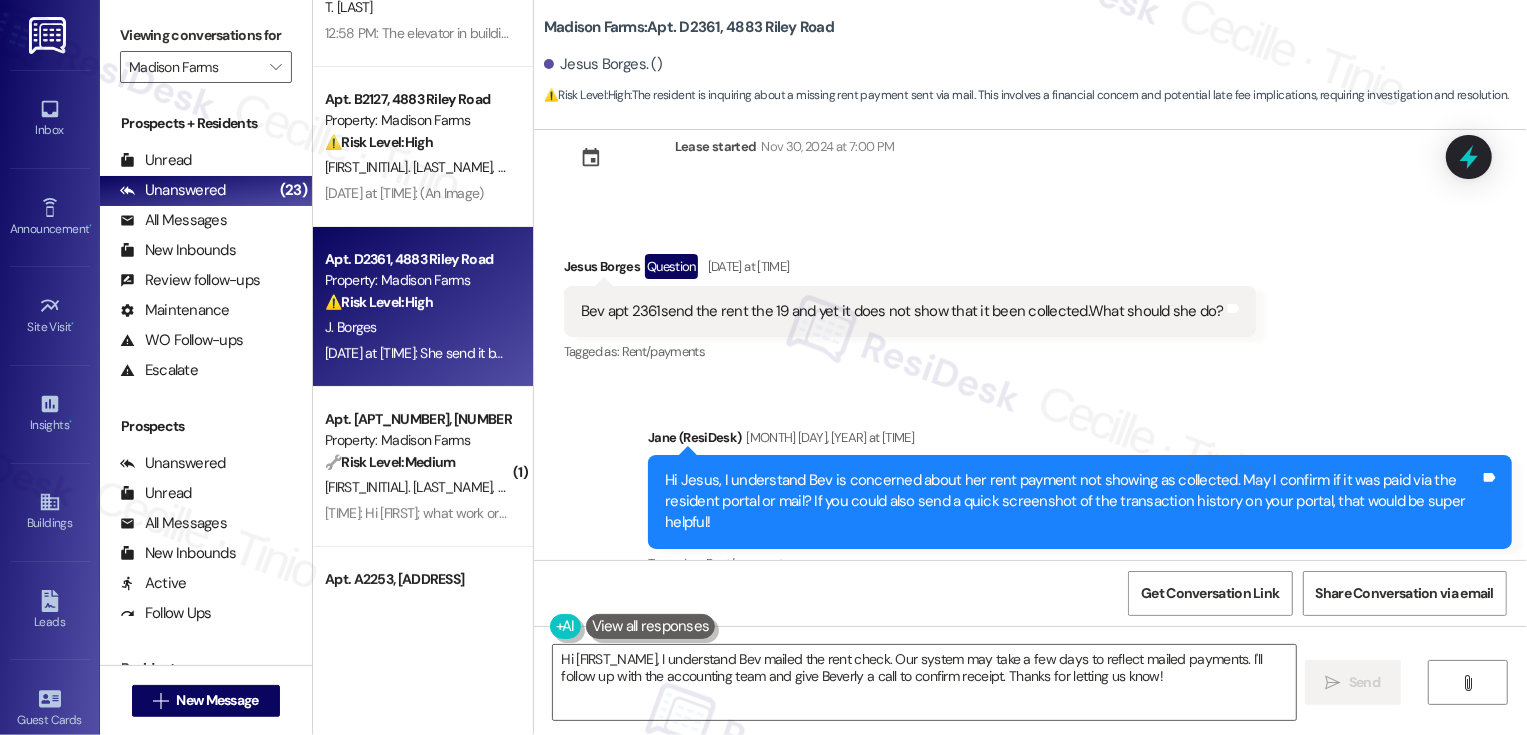 scroll, scrollTop: 88, scrollLeft: 0, axis: vertical 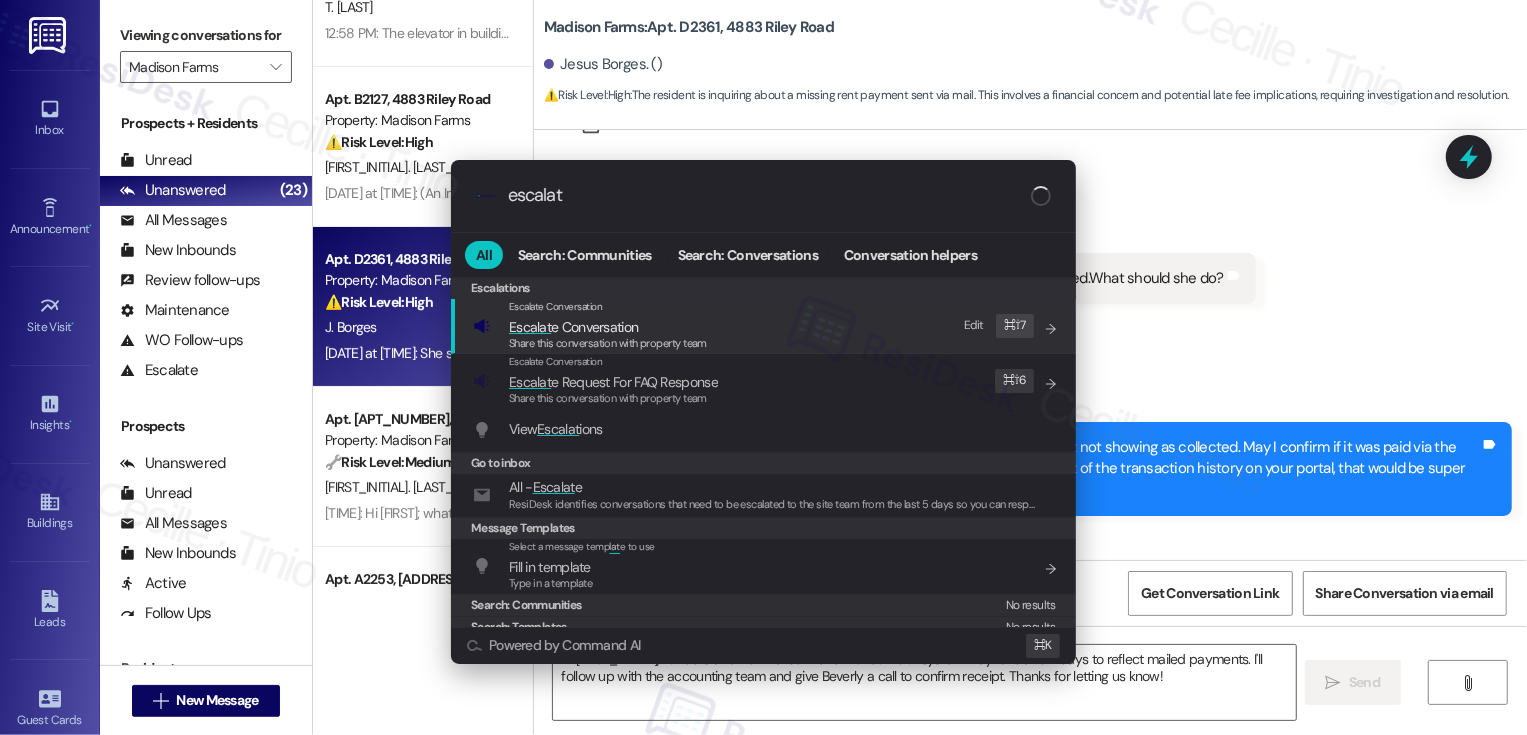 type on "escalate" 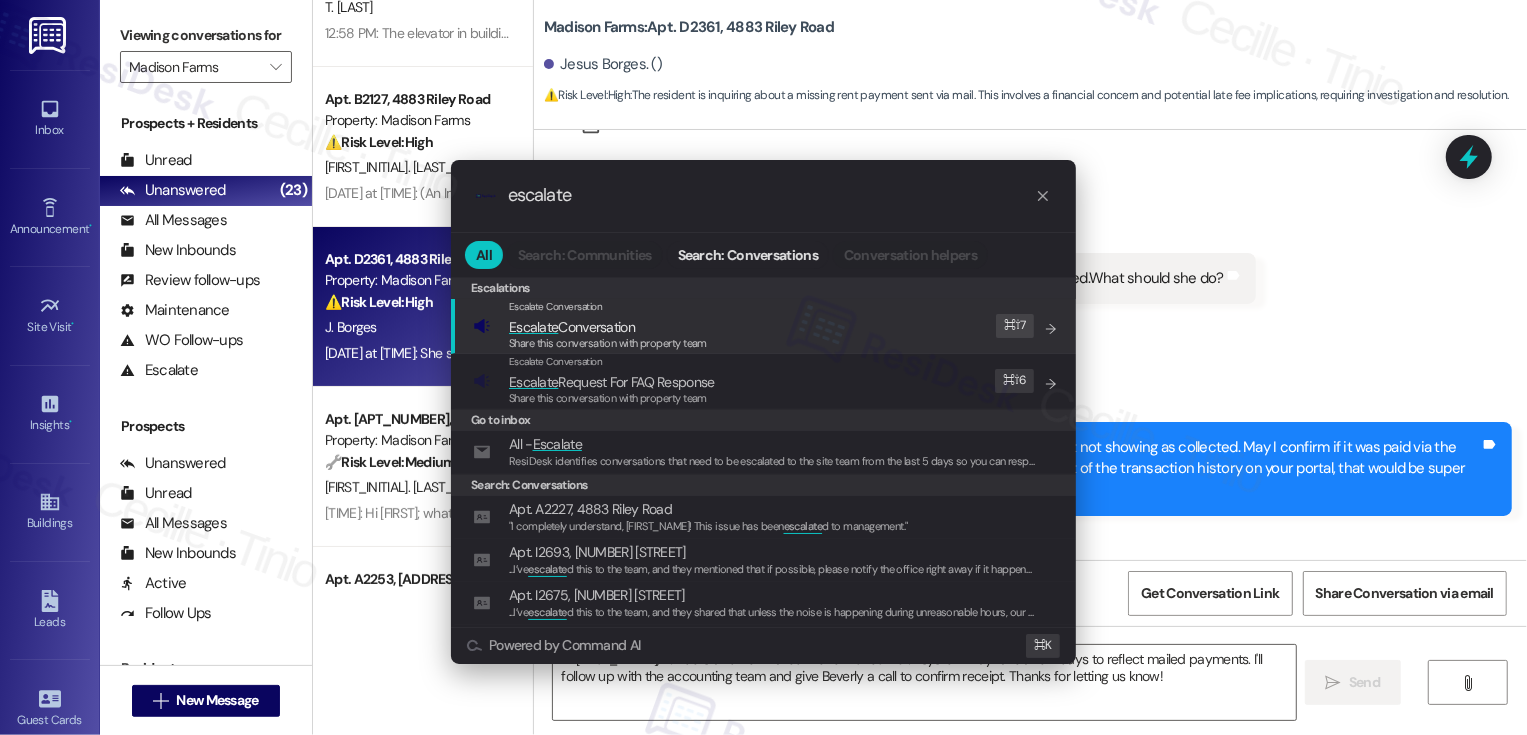 click on ".cls-1{fill:#0a055f;}.cls-2{fill:#0cc4c4;} resideskLogoBlueOrange escalate All Search: Communities Search: Conversations Conversation helpers Escalations Escalations Escalate Conversation Escalate Conversation Share this conversation with property team Edit ⌘ ⇧ 7 Escalate Conversation Escalate Request For FAQ Response Share this conversation with property team Edit ⌘ ⇧ 6 Go to inbox All - Escalate ResiDesk identifies conversations that need to be escalated to the site team from the last 5 days so you can respond to them. Search: Conversations Apt. A2227, [ADDRESS] "I completely understand, William! This issue has been escalate d to management." Apt. I2693, [ADDRESS] ... I’ve escalate Apt. I2675, [ADDRESS] ... I’ve escalate Apt. J2783, [ADDRESS] ... Please escalate this as soon as possible. " Apt. I2673, [ADDRESS] ... I've escalate d this to the team and will share more info once I hear back. Thank you for your patience!" Apt. O3217, [ADDRESS] ... ... K" at bounding box center [763, 367] 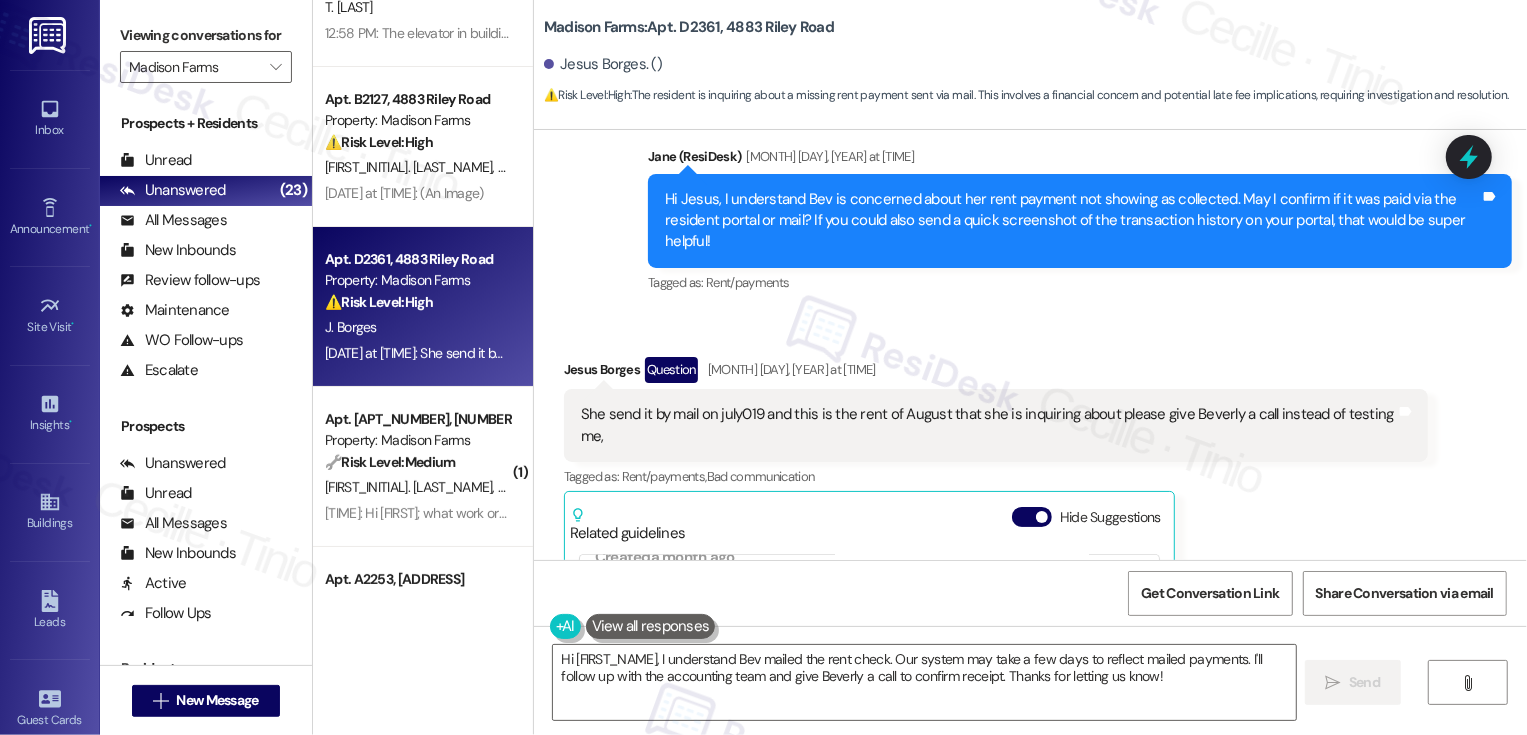 scroll, scrollTop: 615, scrollLeft: 0, axis: vertical 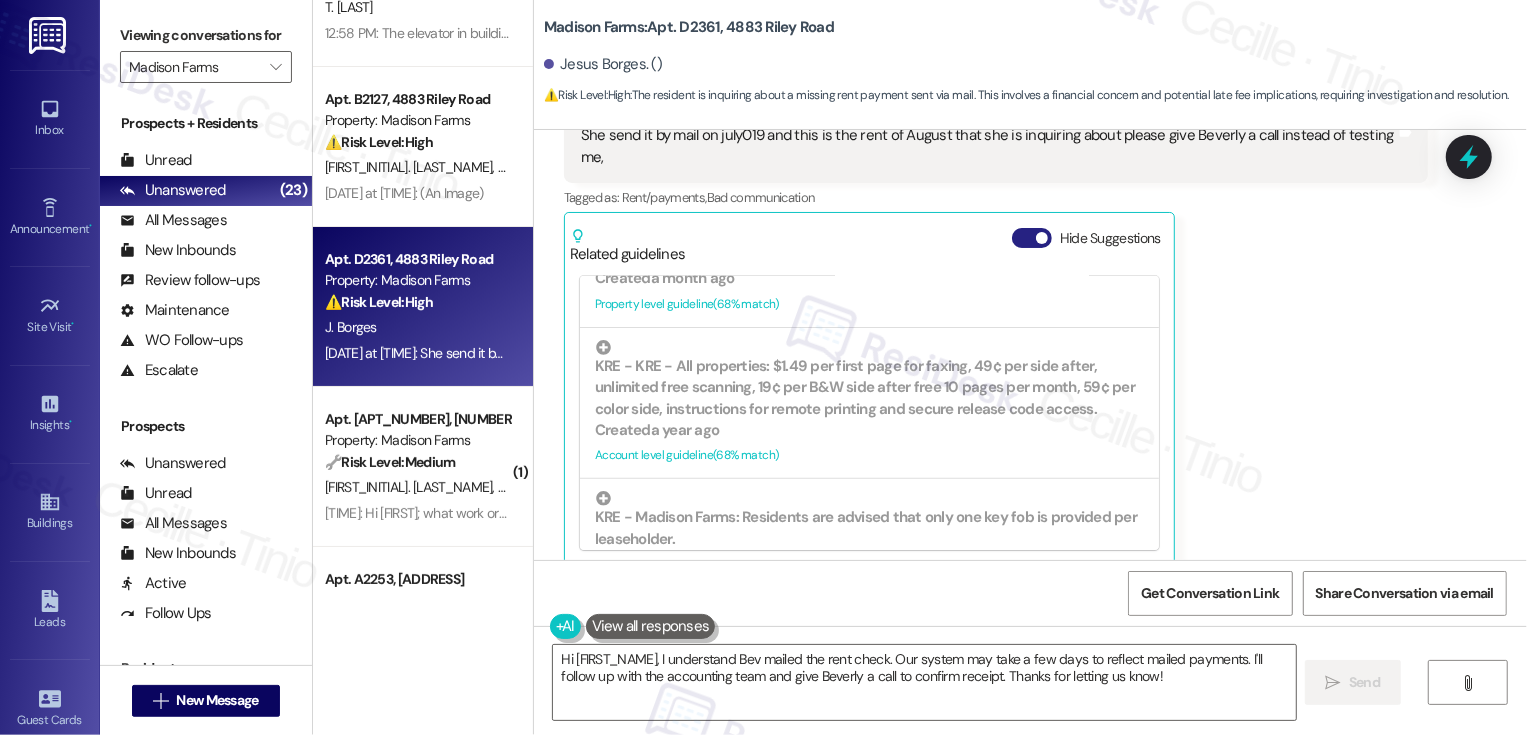 click on "Hide Suggestions" at bounding box center (1032, 238) 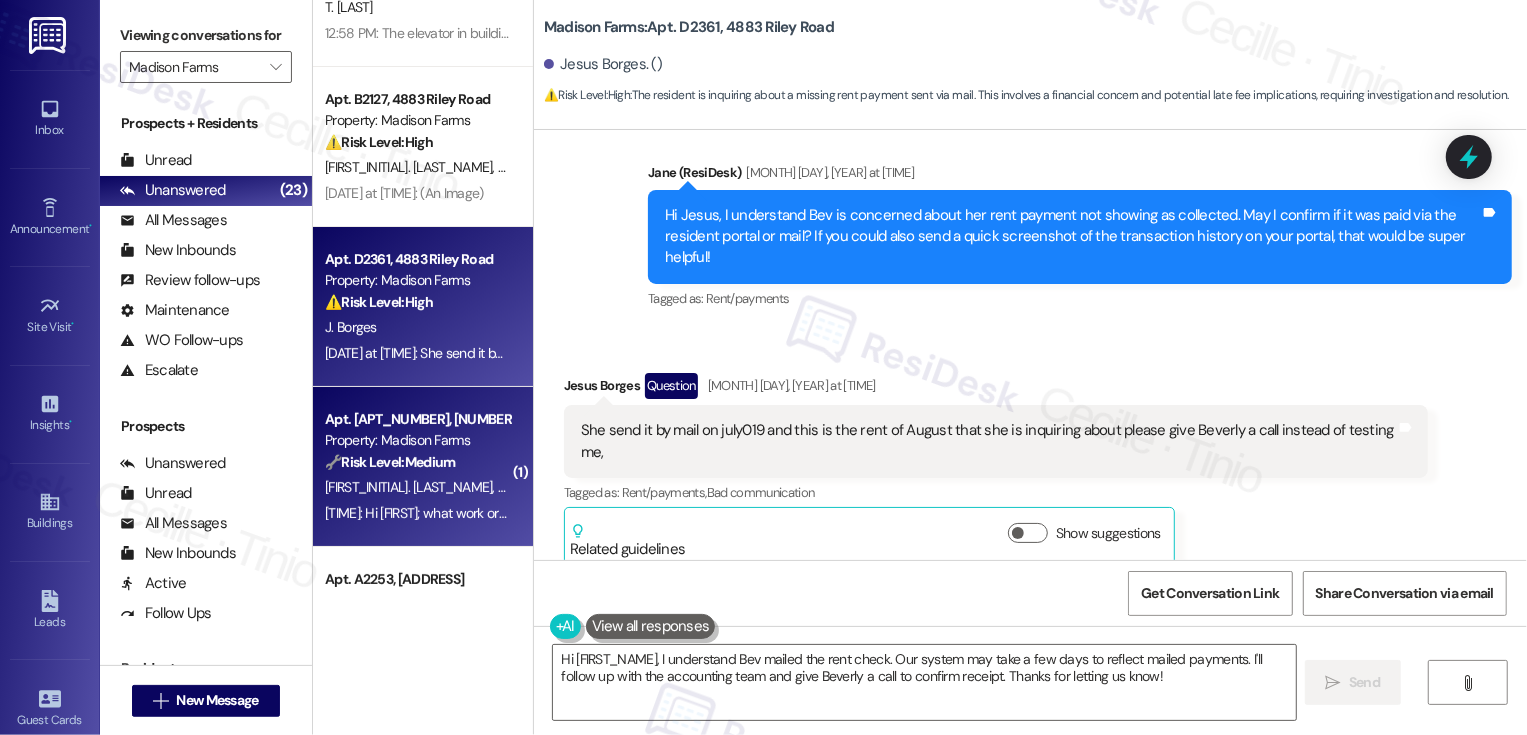 click on "Apt. [APT_NUMBER], [NUMBER] [STREET_NAME]" at bounding box center (417, 419) 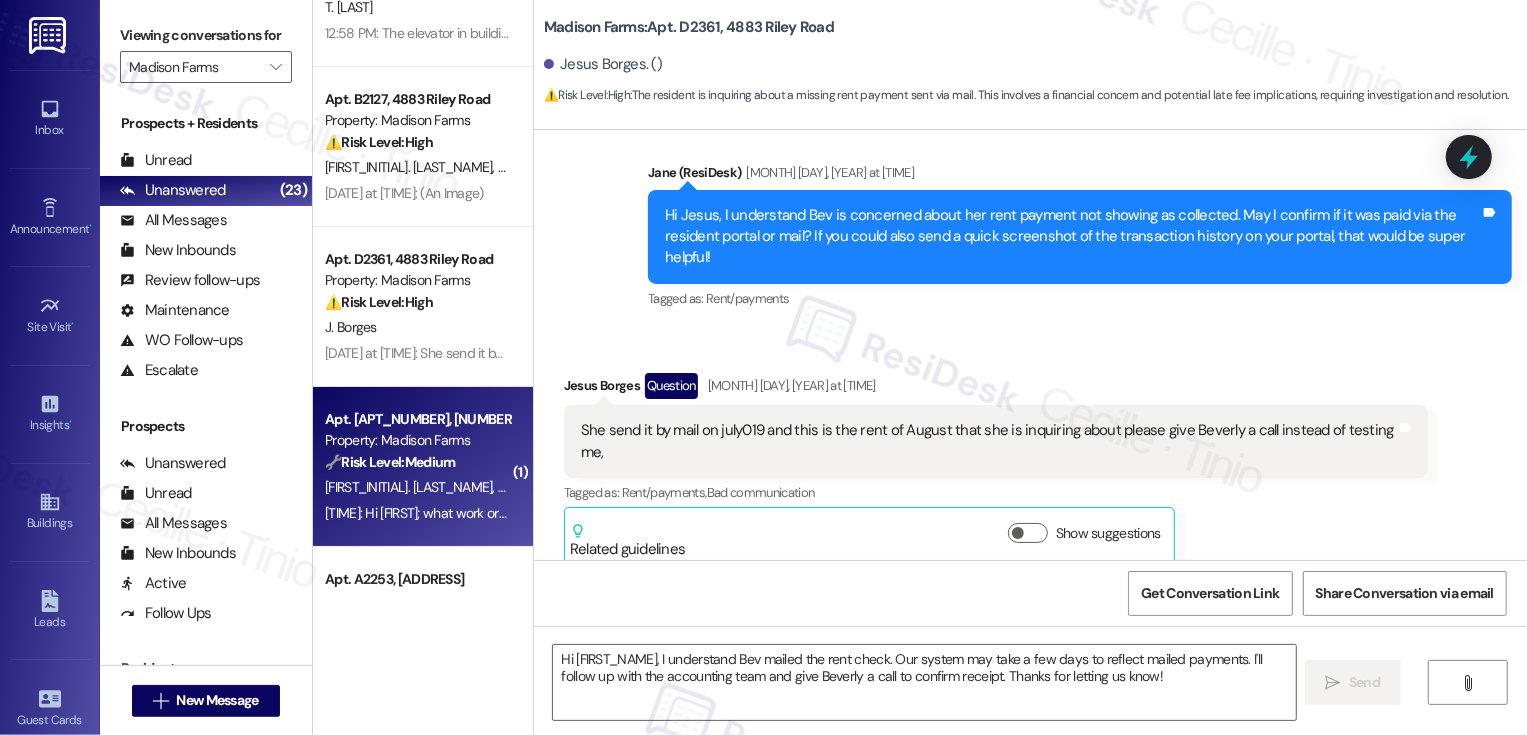 click on "Apt. [APT_NUMBER], [NUMBER] [STREET_NAME]" at bounding box center (417, 419) 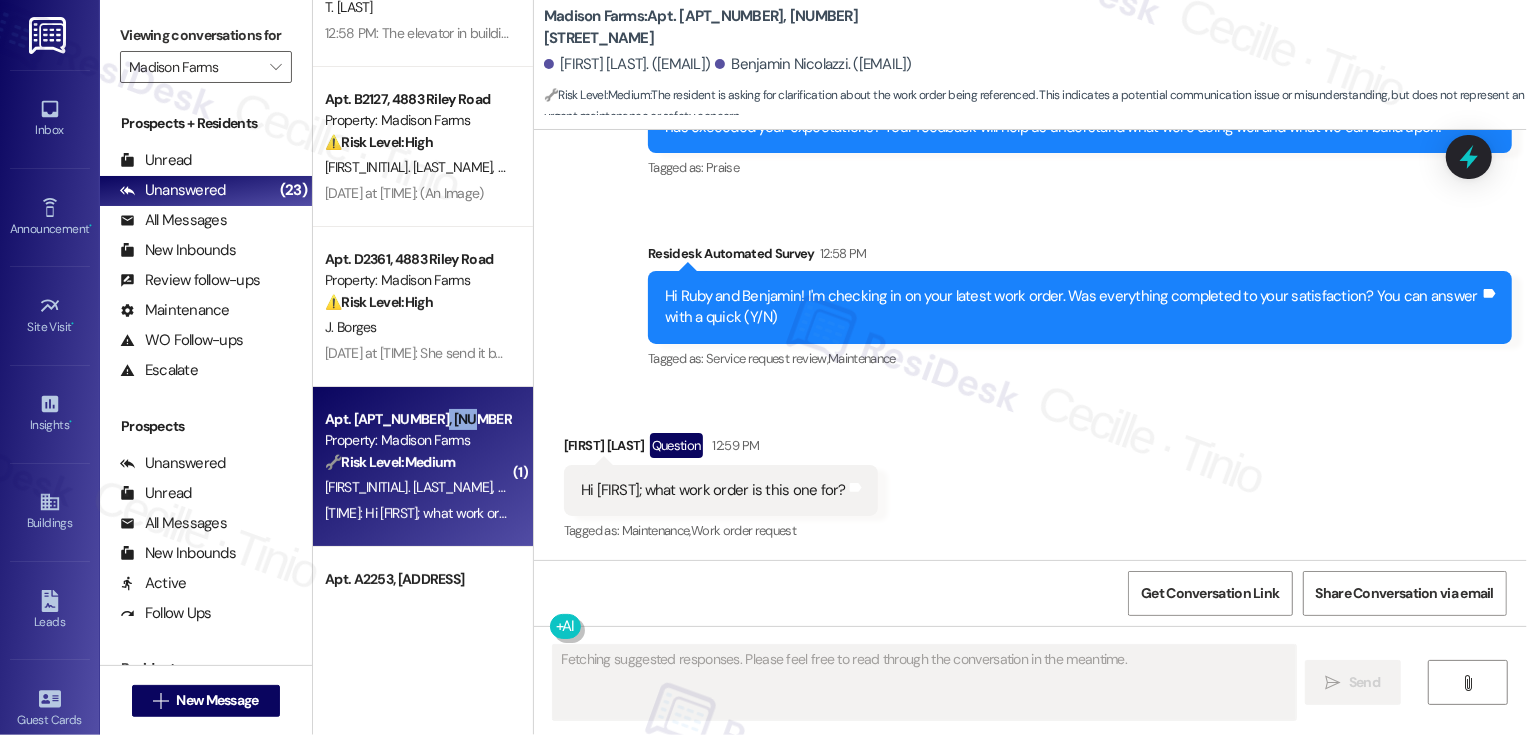 scroll, scrollTop: 1168, scrollLeft: 0, axis: vertical 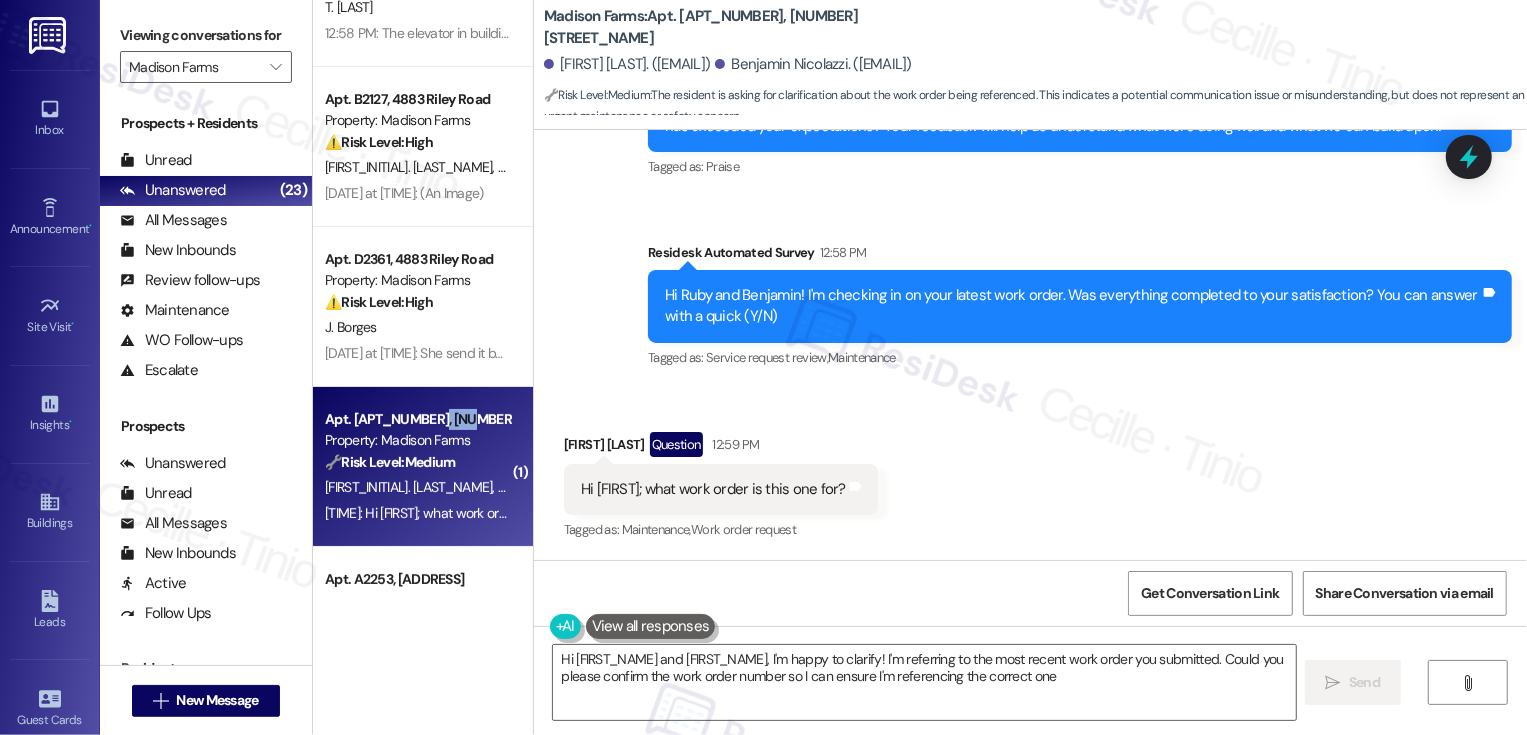 type on "Hi Ruby and Benjamin, I'm happy to clarify! I'm referring to the most recent work order you submitted. Could you please confirm the work order number so I can ensure I'm referencing the correct one?" 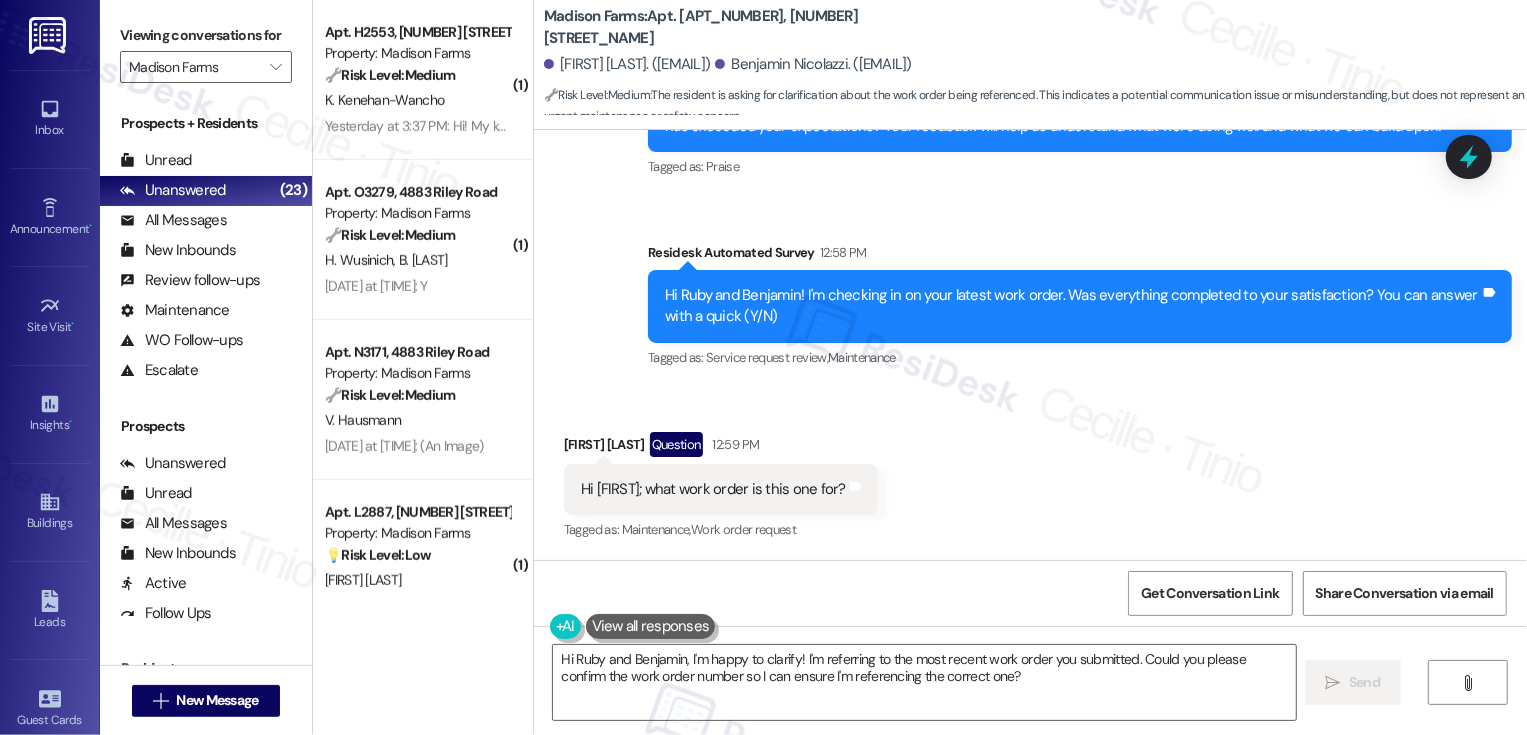 scroll, scrollTop: 971, scrollLeft: 0, axis: vertical 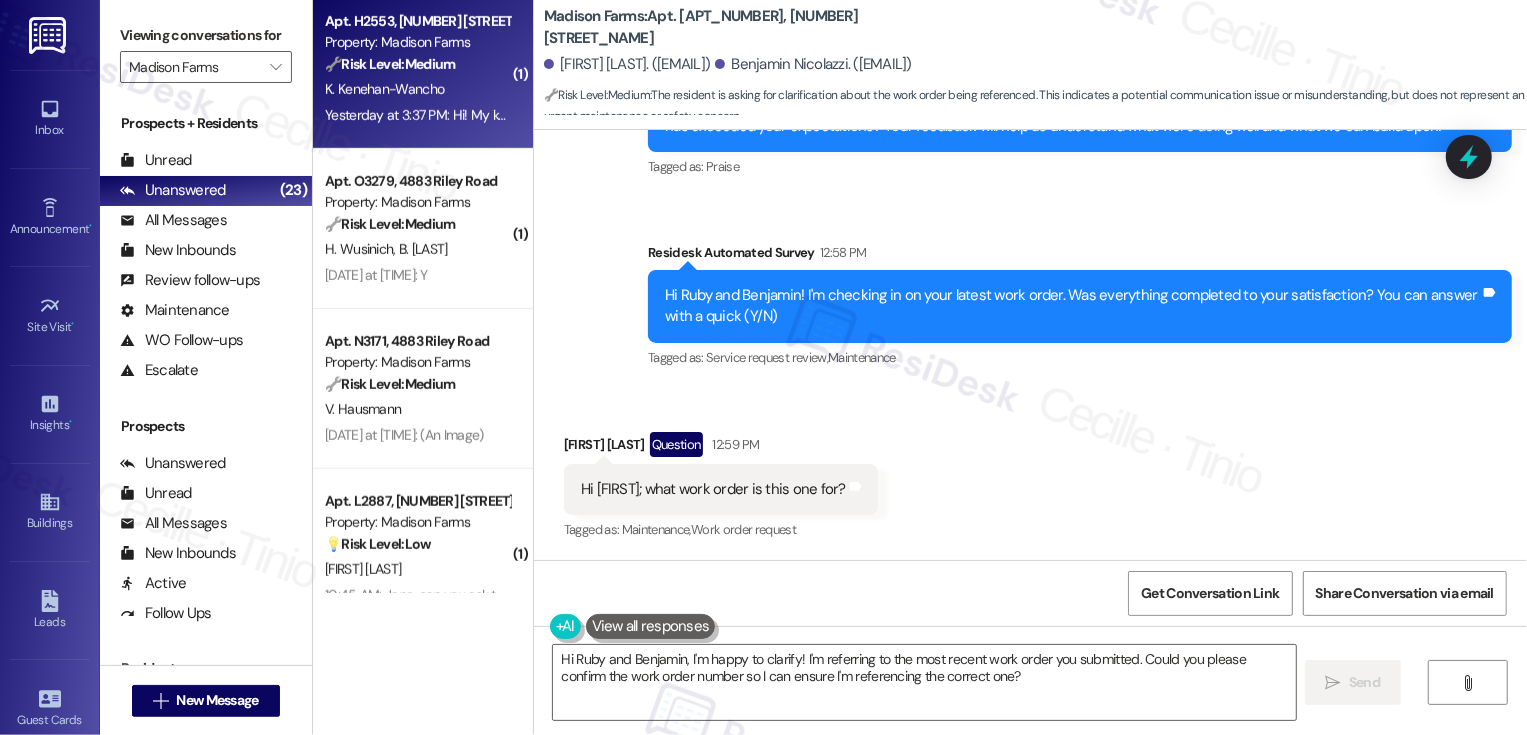 click on "🔧  Risk Level:  Medium" at bounding box center [390, 64] 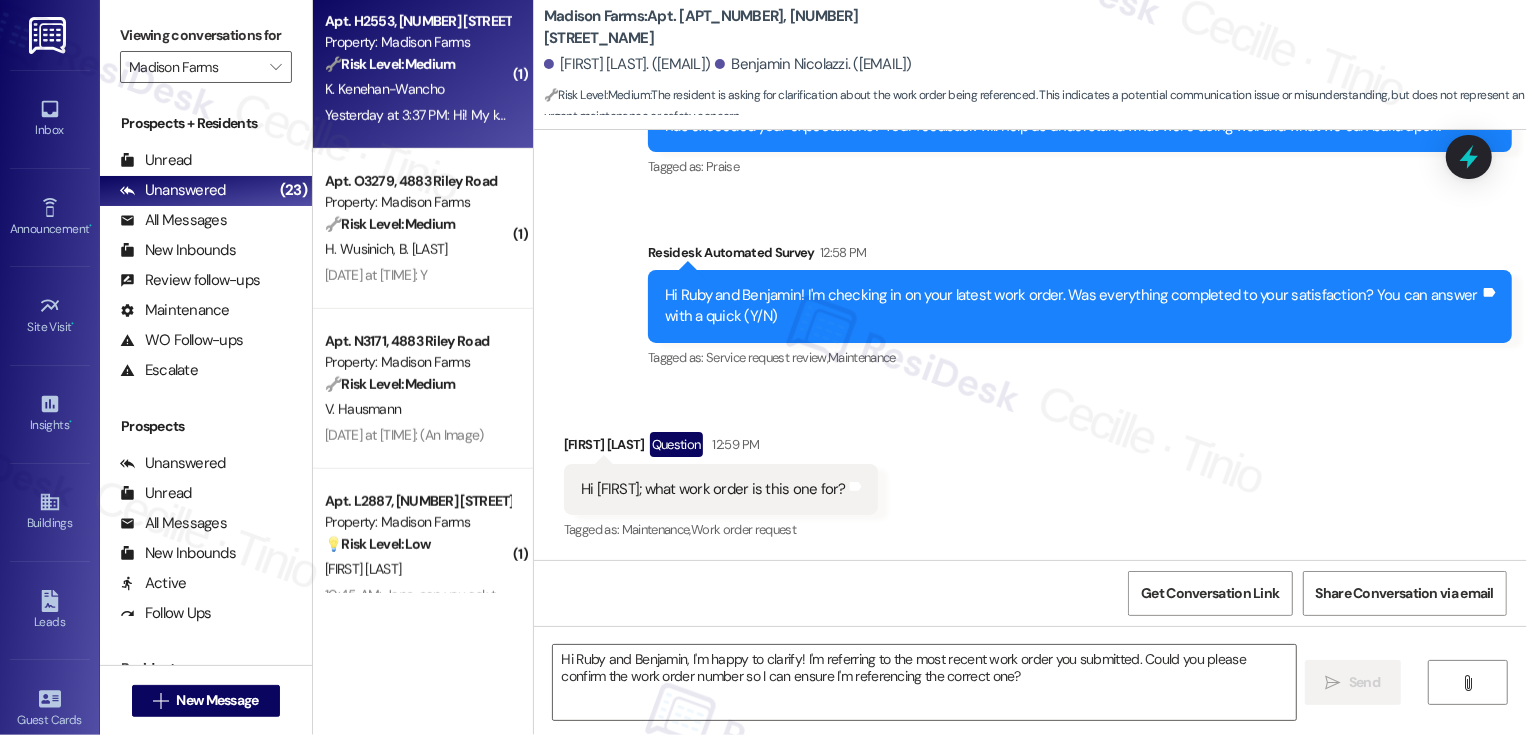 type on "Fetching suggested responses. Please feel free to read through the conversation in the meantime." 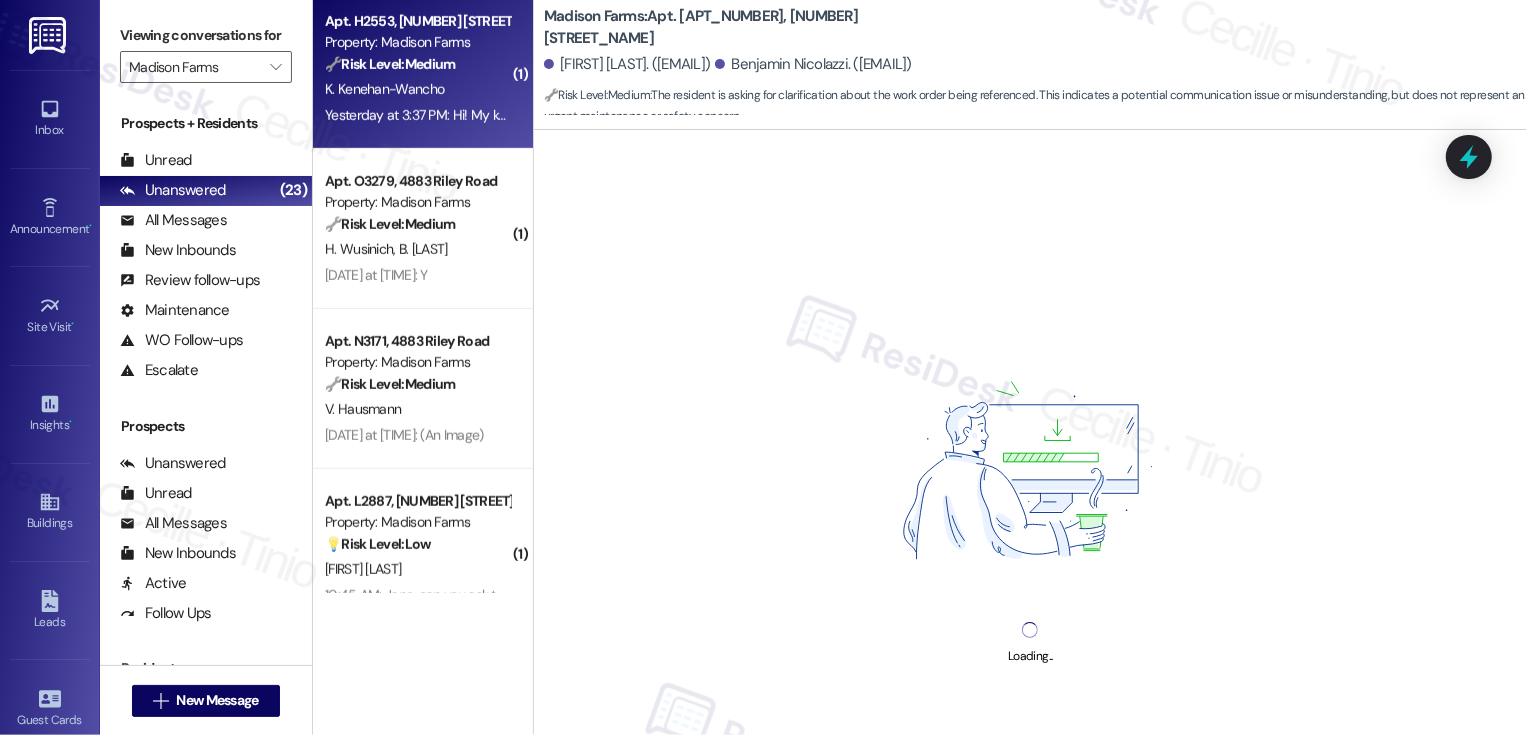 click on "K. Kenehan-Wancho" at bounding box center [417, 89] 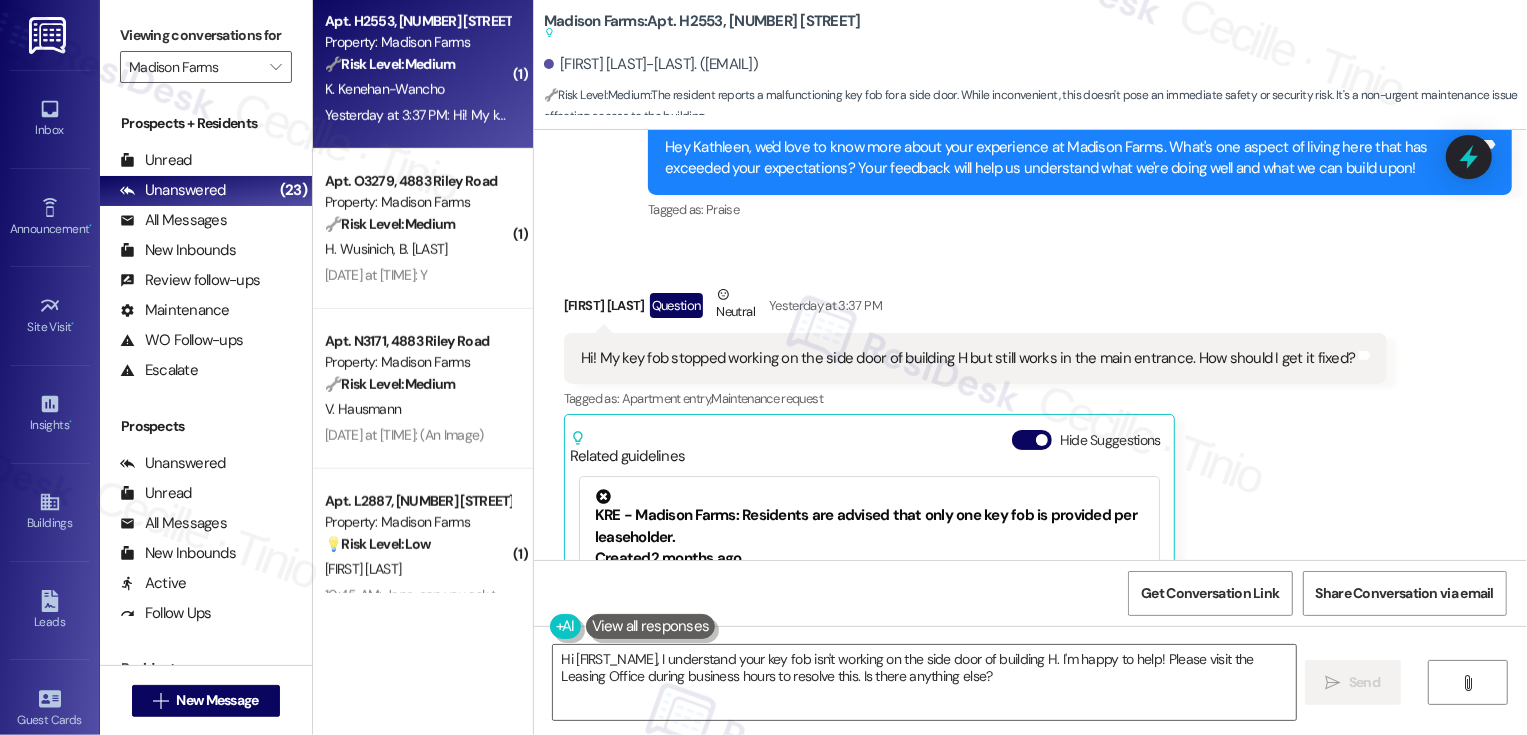 scroll, scrollTop: 4580, scrollLeft: 0, axis: vertical 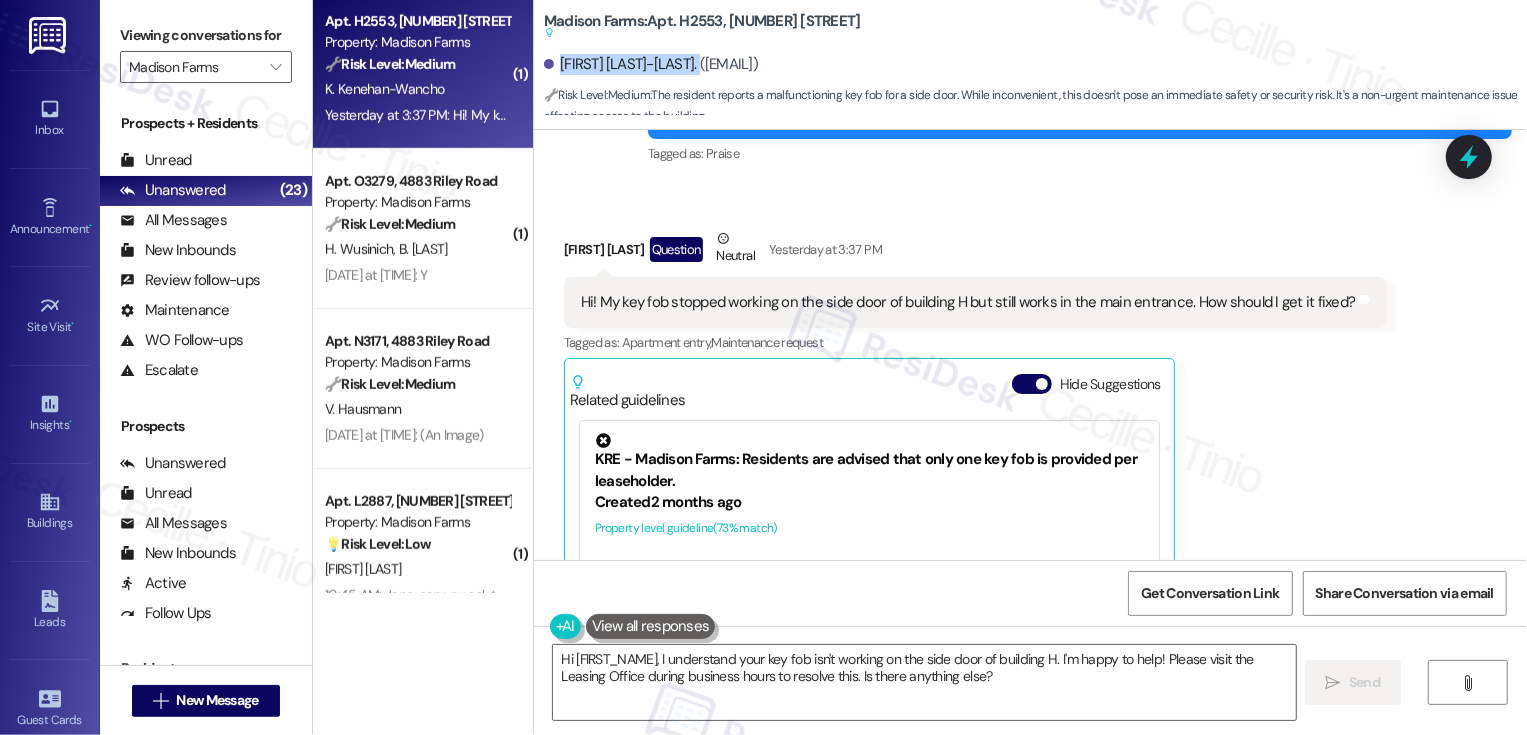 drag, startPoint x: 548, startPoint y: 63, endPoint x: 714, endPoint y: 70, distance: 166.14752 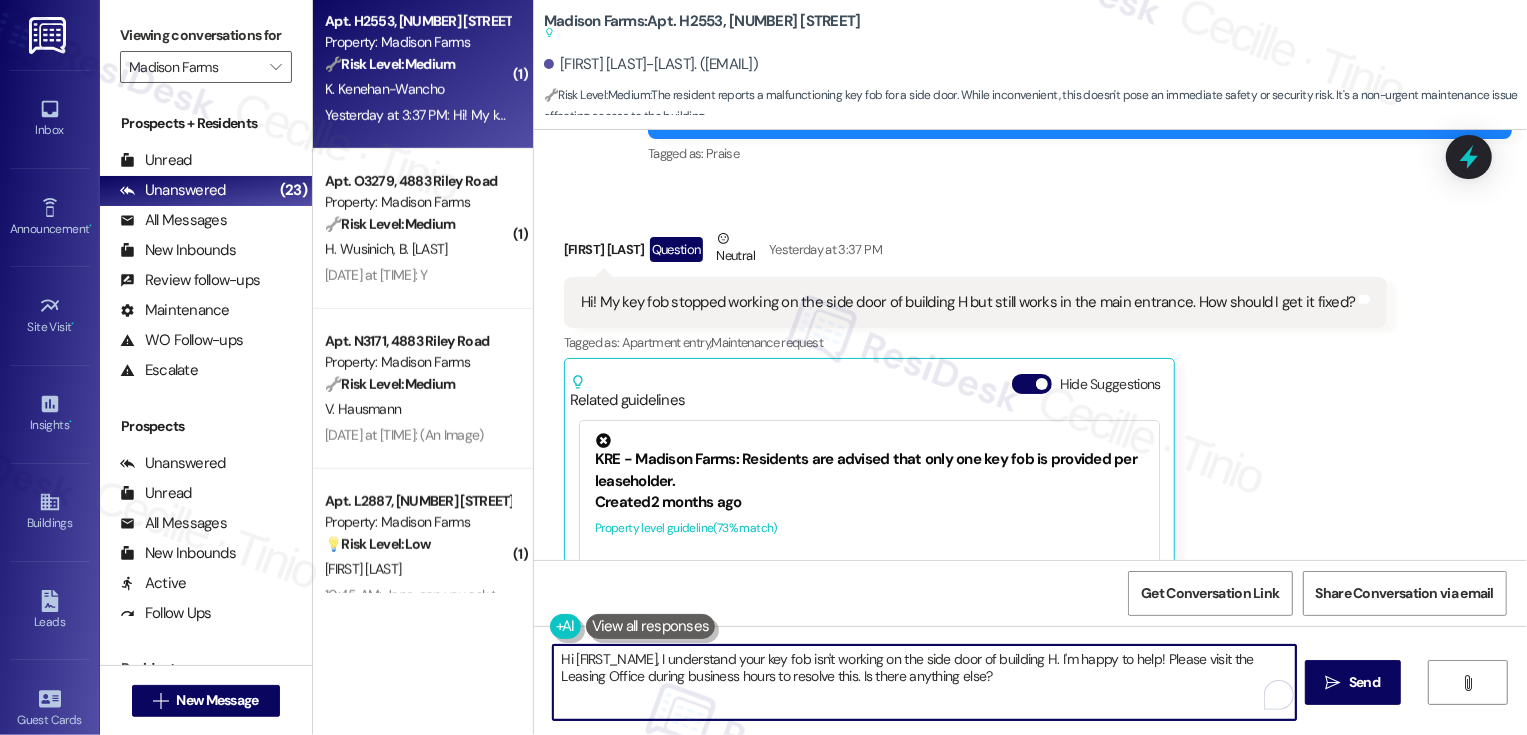 drag, startPoint x: 1160, startPoint y: 660, endPoint x: 1170, endPoint y: 683, distance: 25.079872 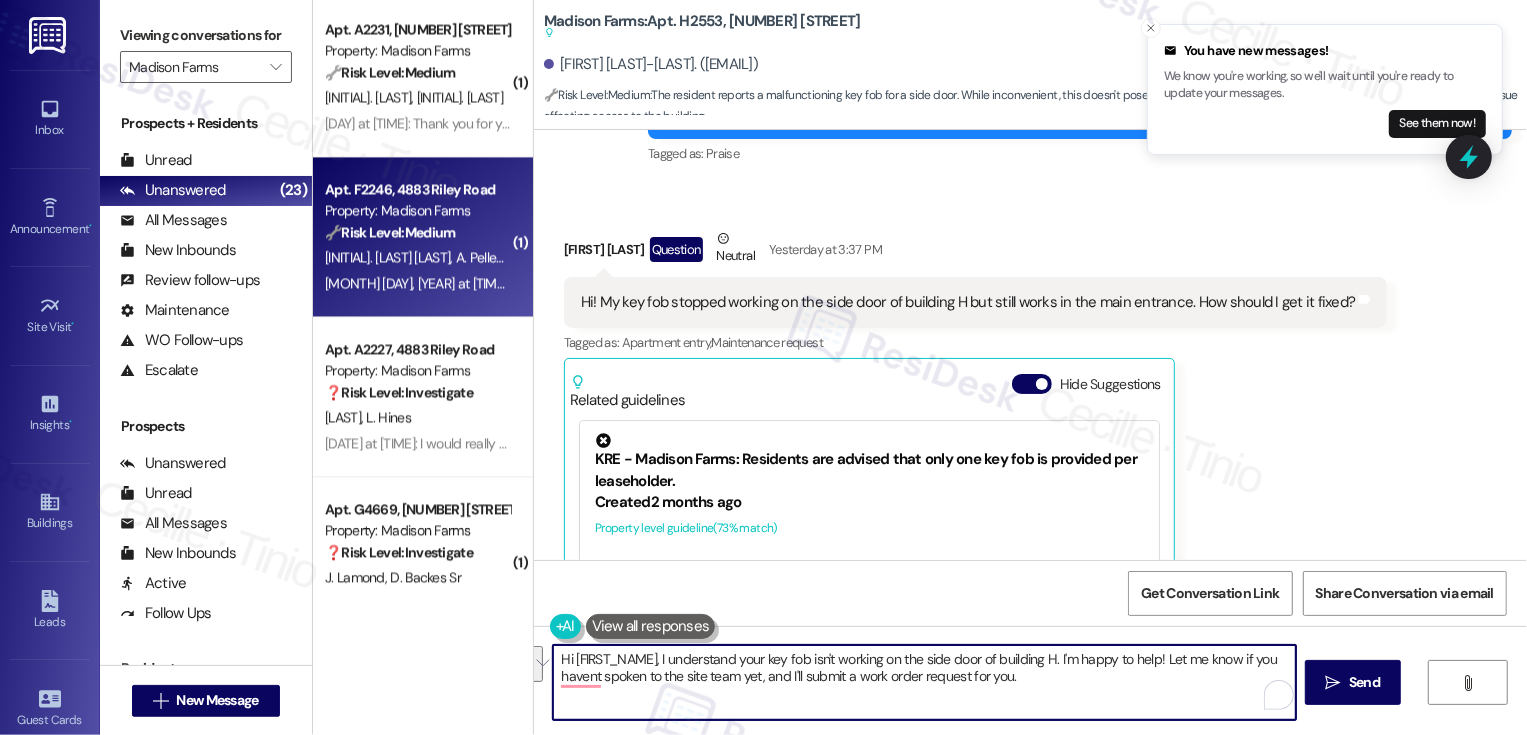 scroll, scrollTop: 3086, scrollLeft: 0, axis: vertical 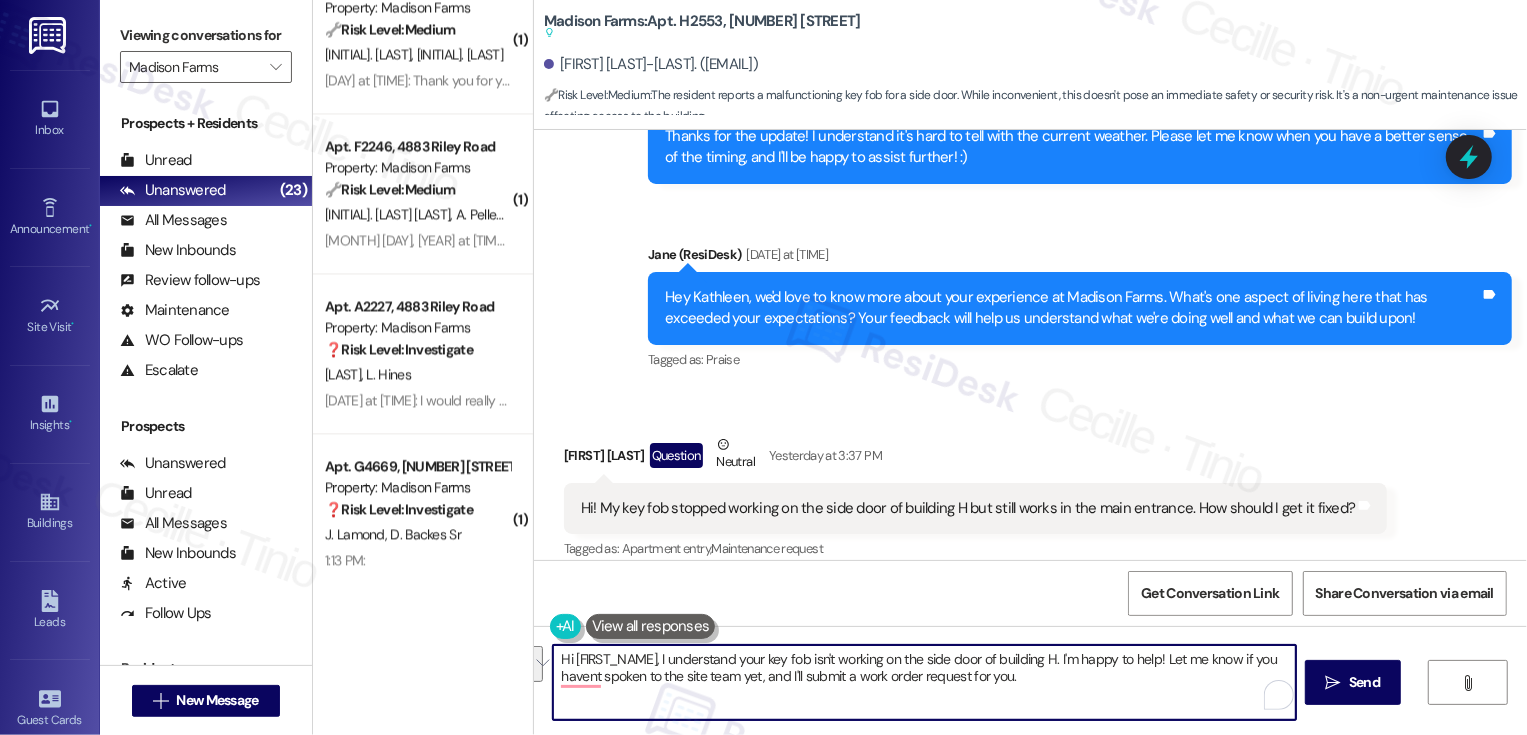 paste on "’t working on the side door of Building H. I’m happy to help! If you haven’t already spoken with the site team, let me know and I can submit a work order request for you." 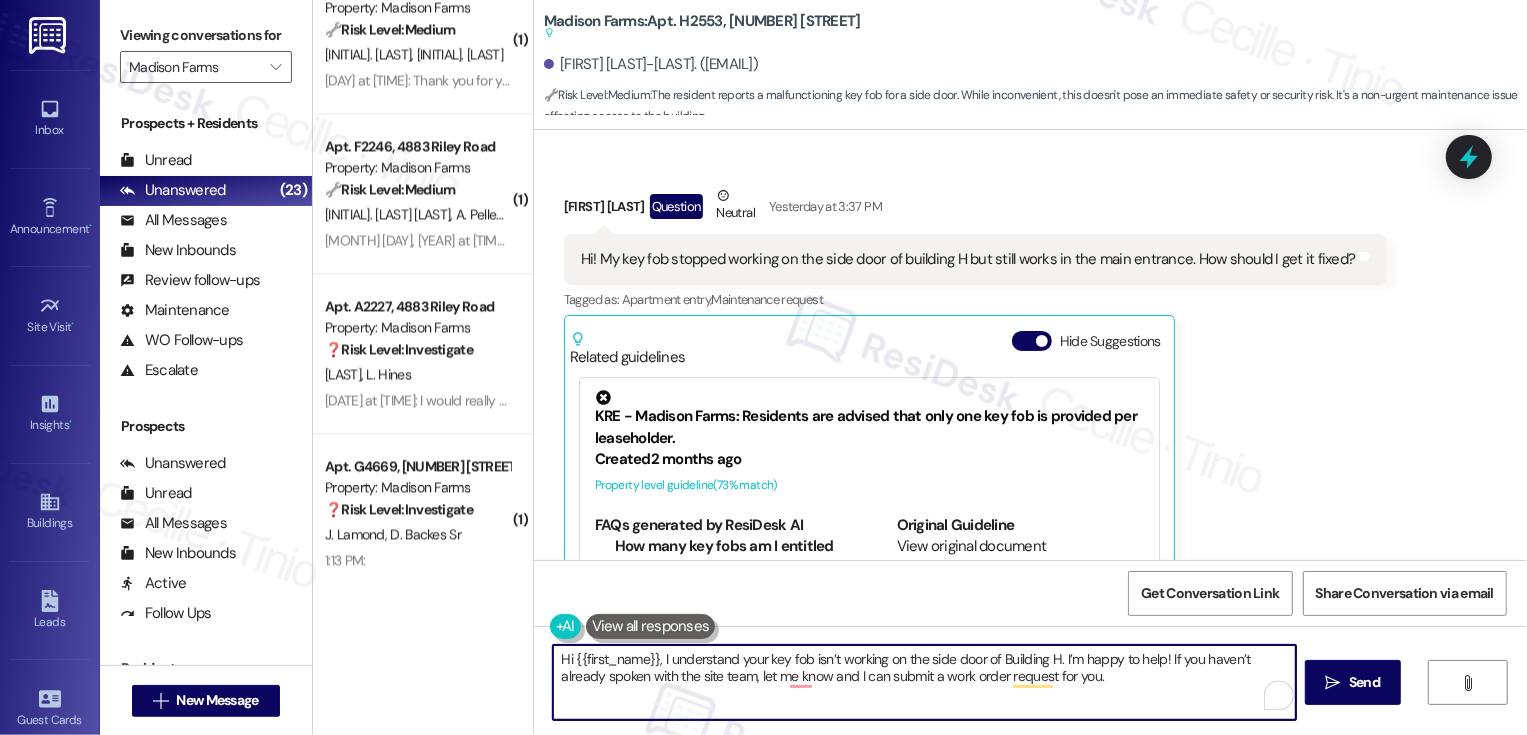 scroll, scrollTop: 4722, scrollLeft: 0, axis: vertical 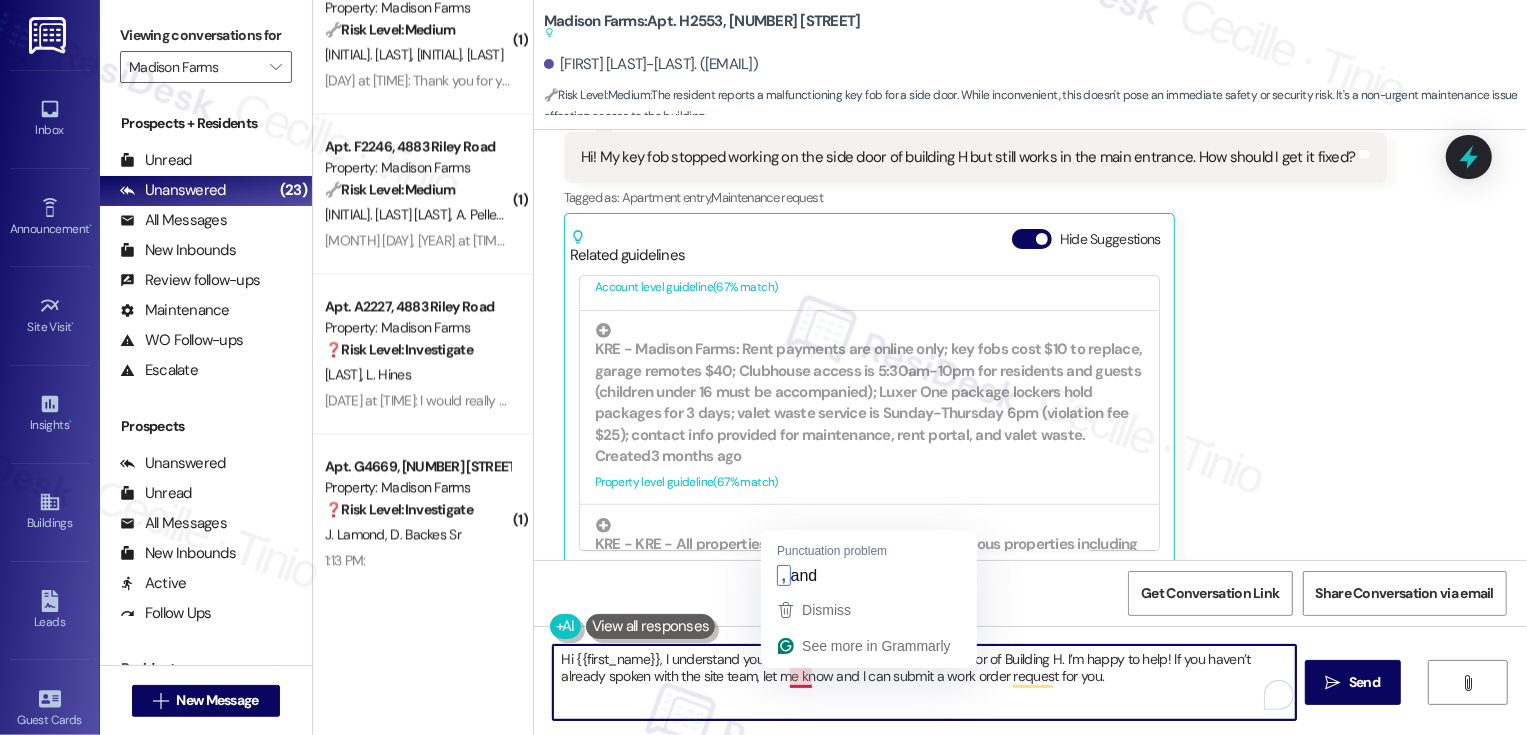 click on "Hi {{first_name}}, I understand your key fob isn’t working on the side door of Building H. I’m happy to help! If you haven’t already spoken with the site team, let me know and I can submit a work order request for you." at bounding box center (924, 682) 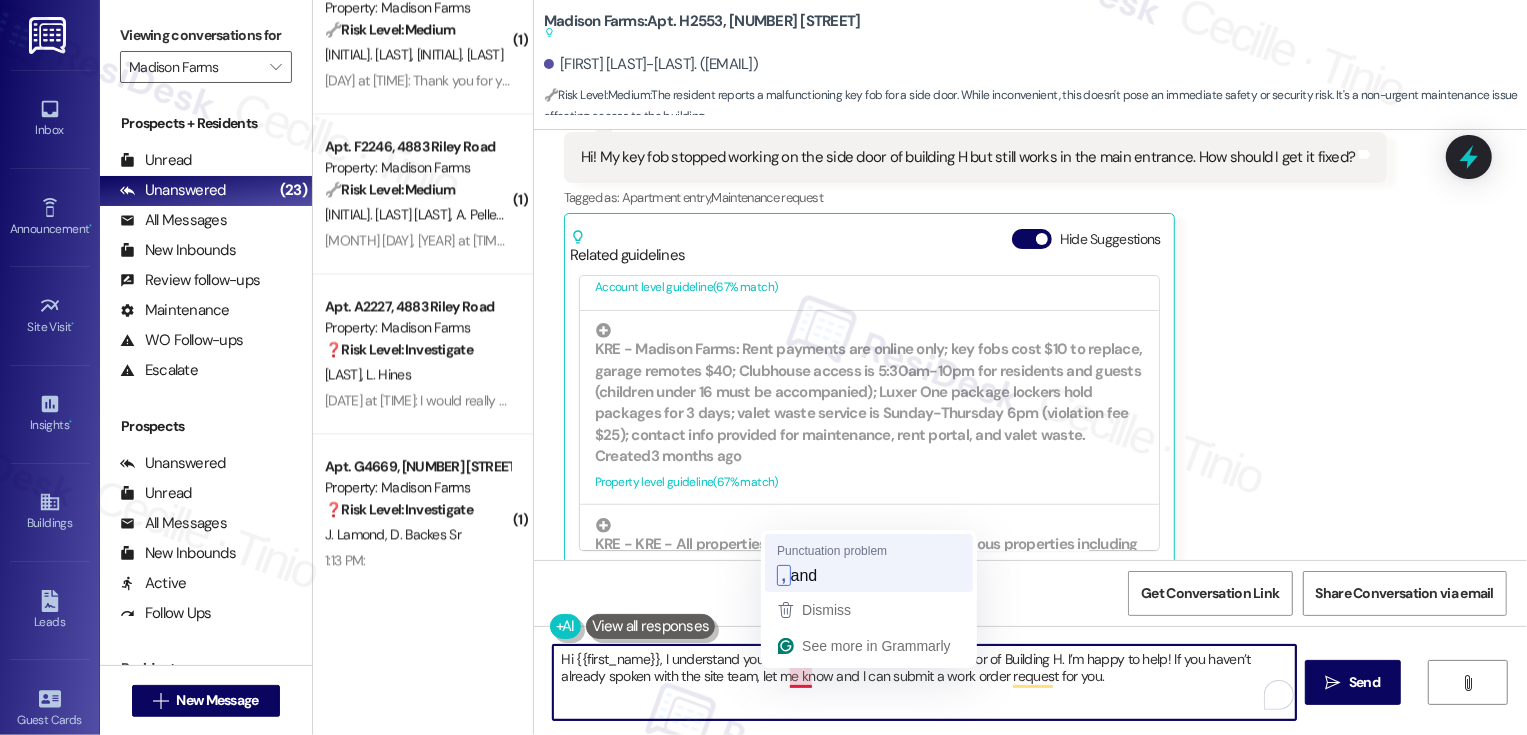 type on "Hi {{first_name}}, I understand your key fob isn’t working on the side door of Building H. I’m happy to help! If you haven’t already spoken with the site team, let me know, and I can submit a work order request for you." 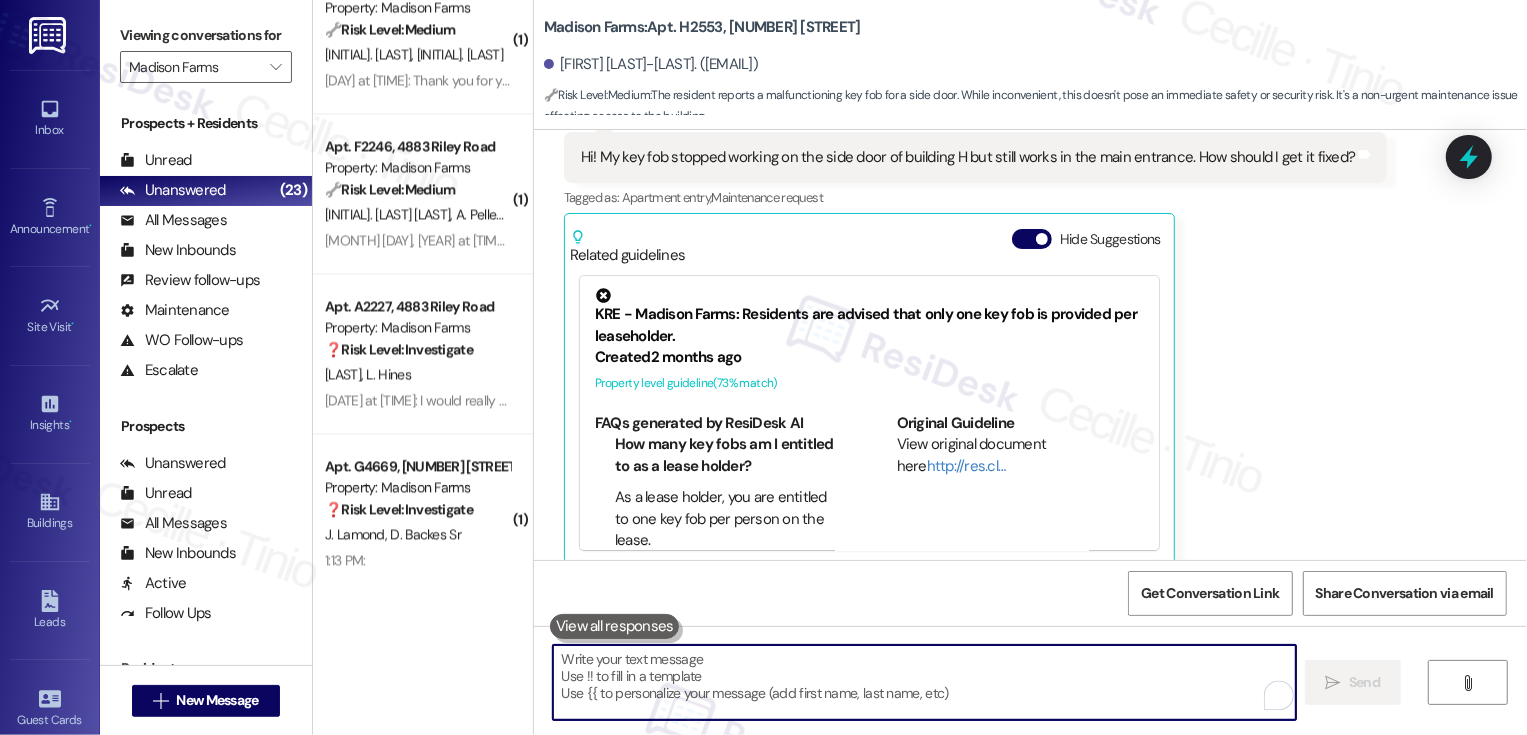 scroll, scrollTop: 4724, scrollLeft: 0, axis: vertical 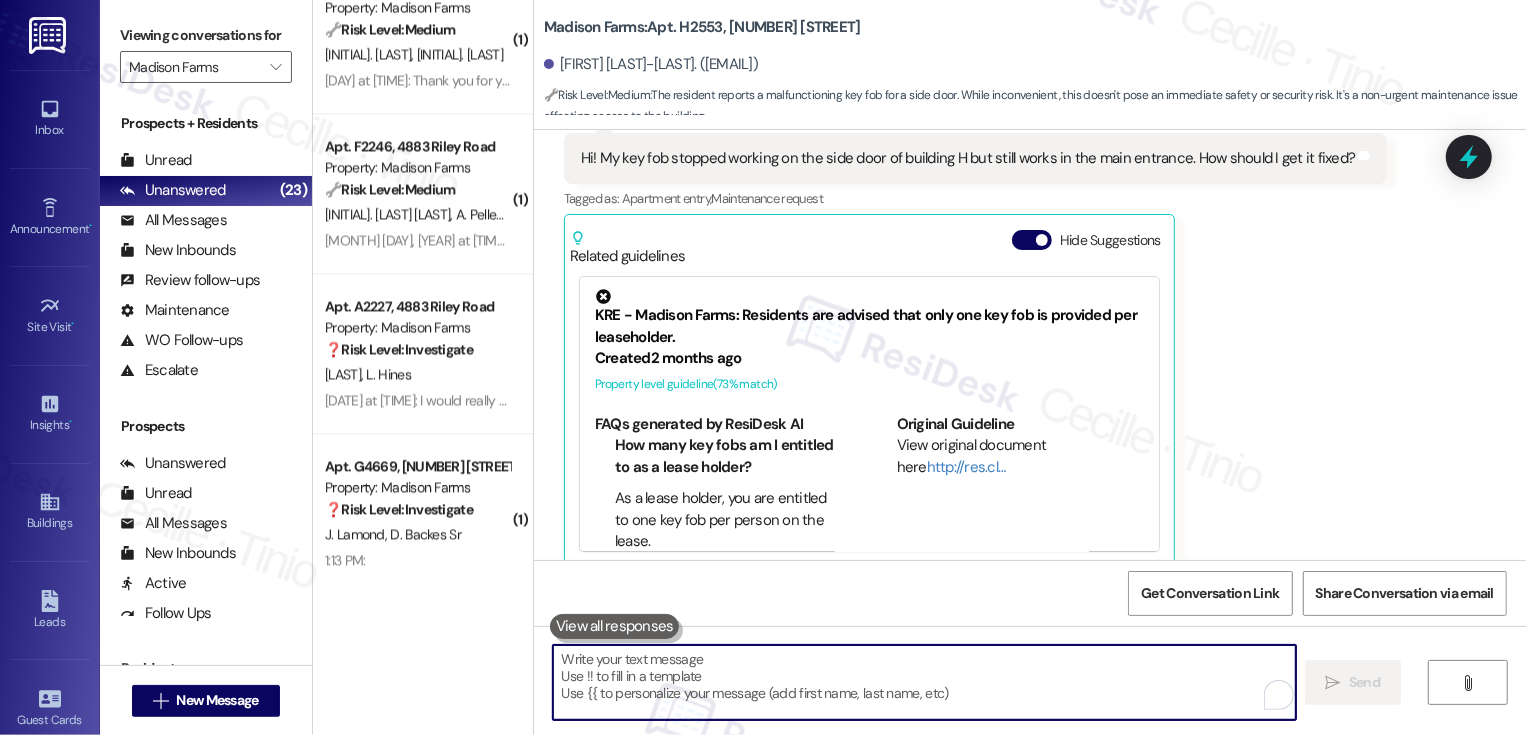 type 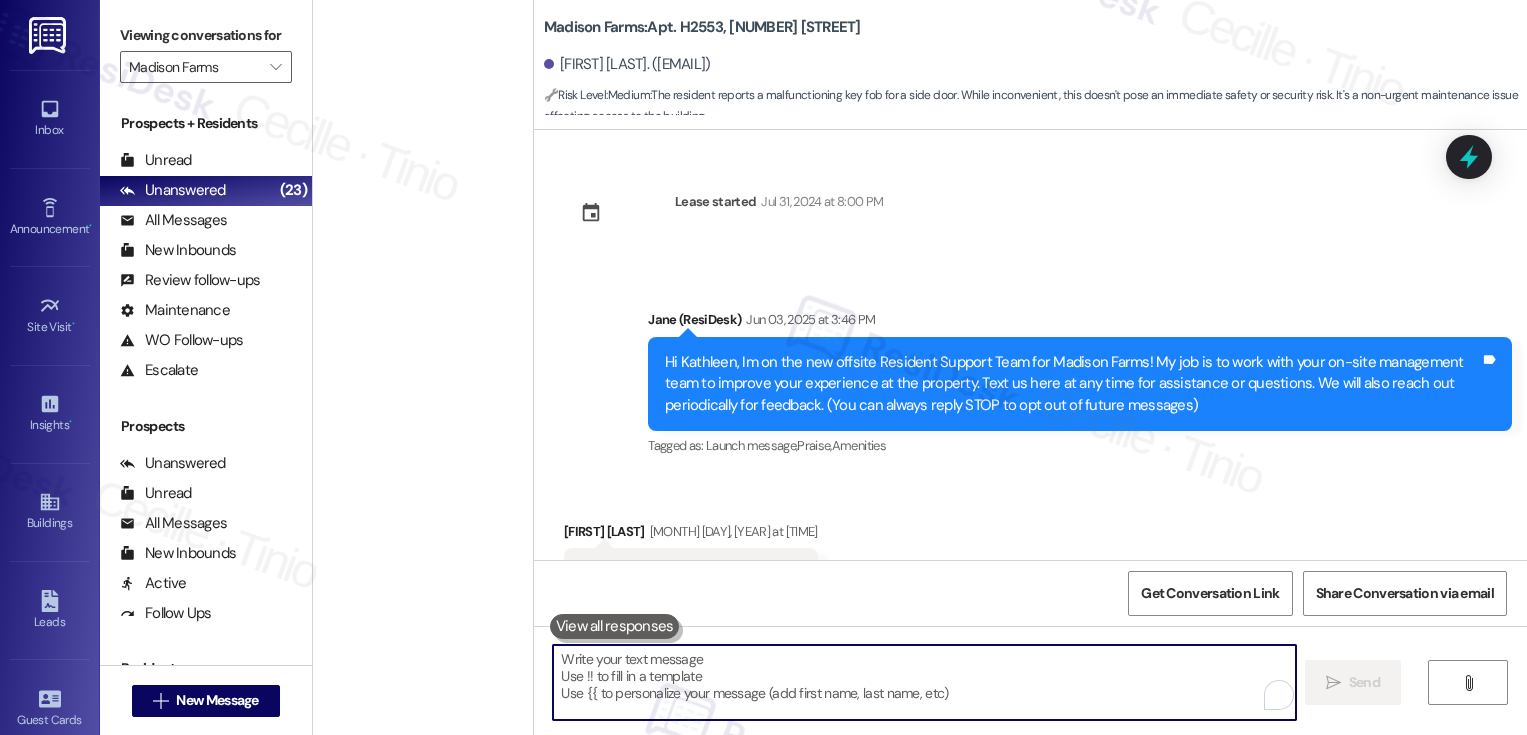 scroll, scrollTop: 0, scrollLeft: 0, axis: both 